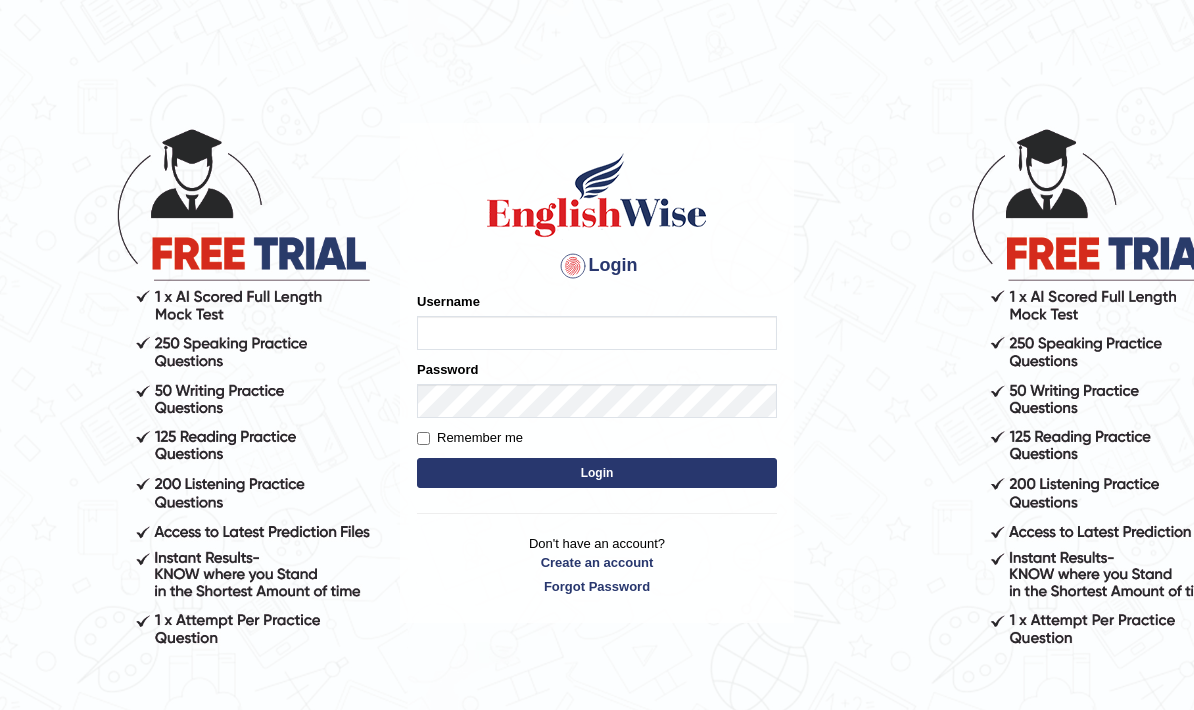 scroll, scrollTop: 0, scrollLeft: 0, axis: both 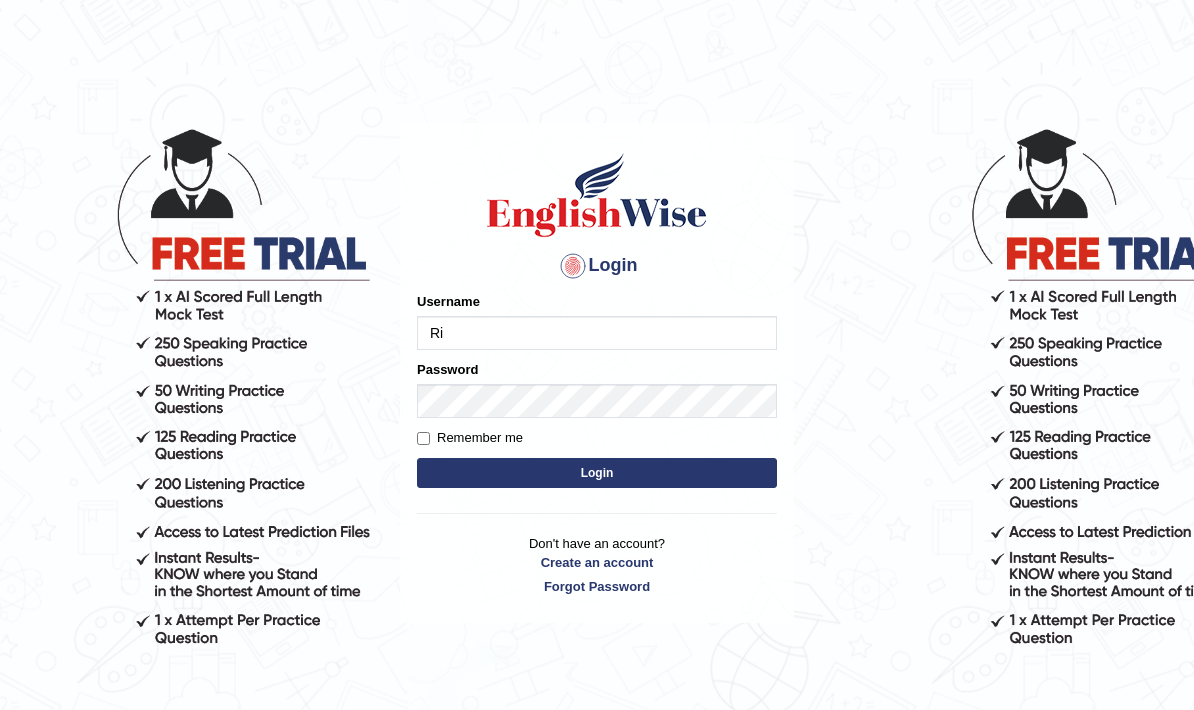 type on "Riz" 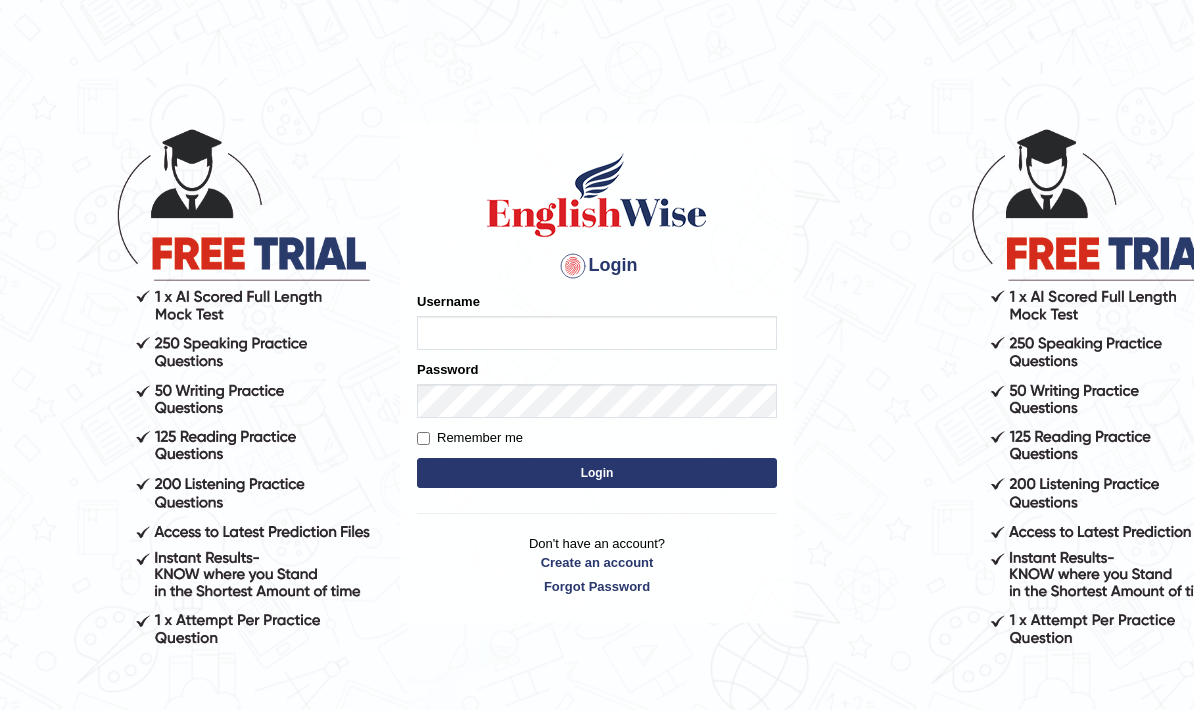 scroll, scrollTop: 0, scrollLeft: 0, axis: both 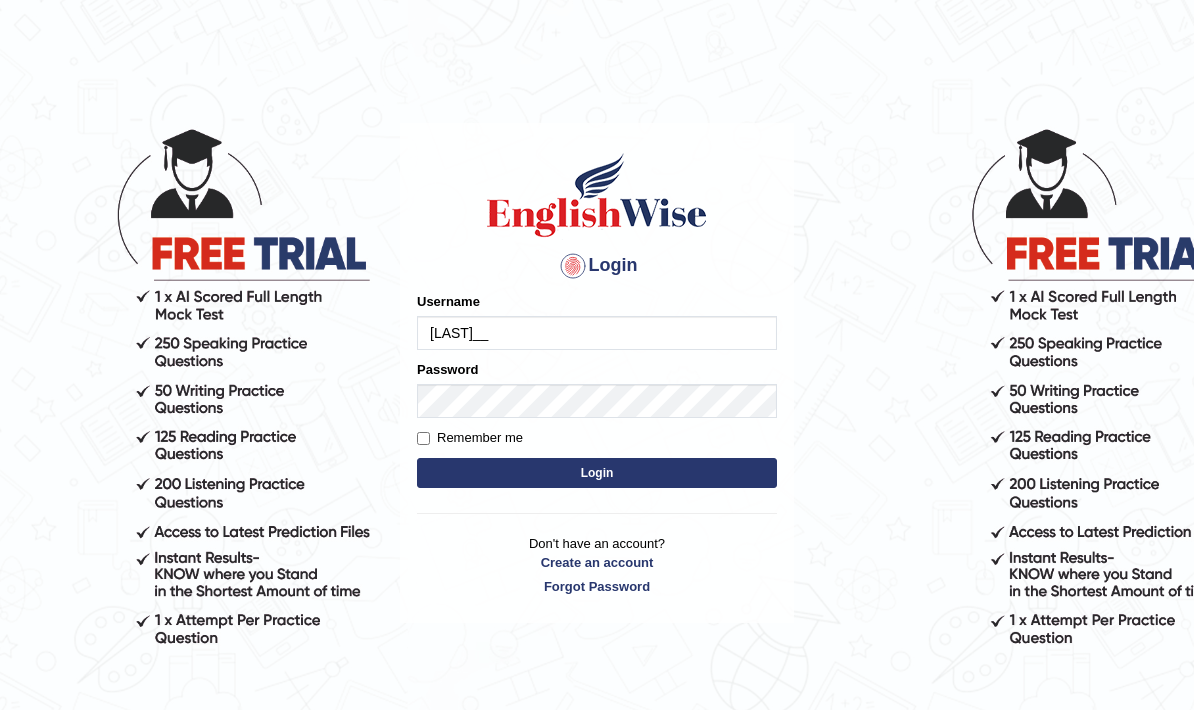 type on "Rizkinugraha__" 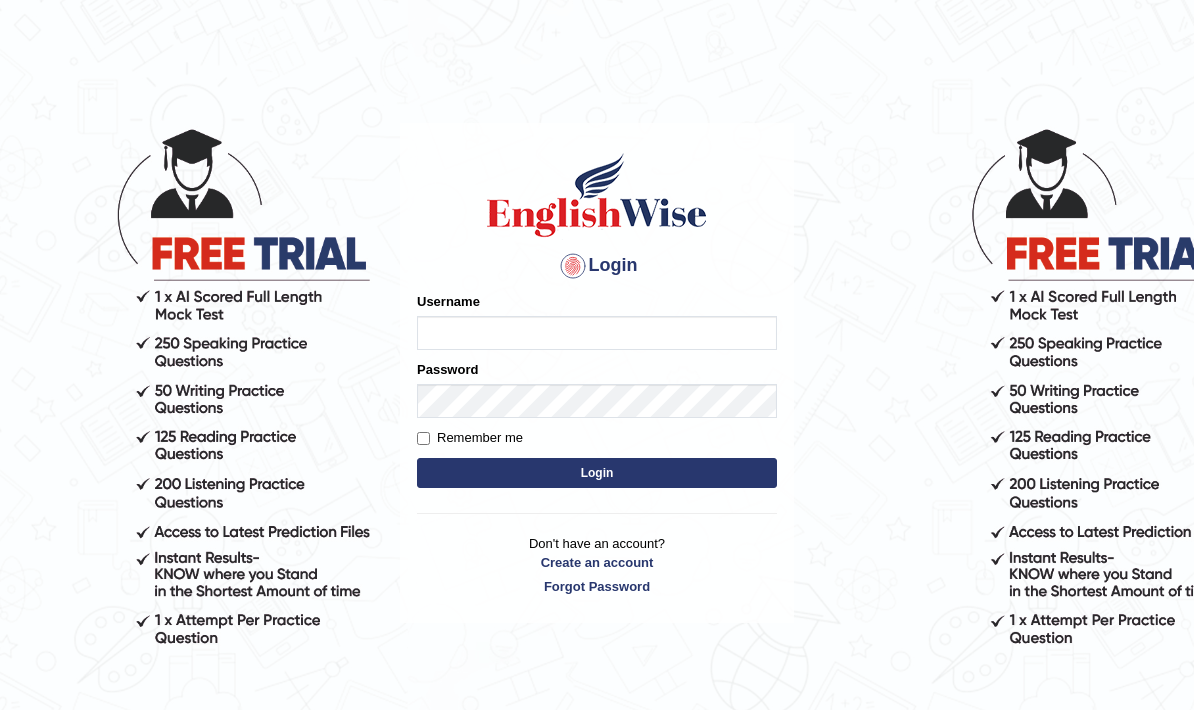 scroll, scrollTop: 0, scrollLeft: 0, axis: both 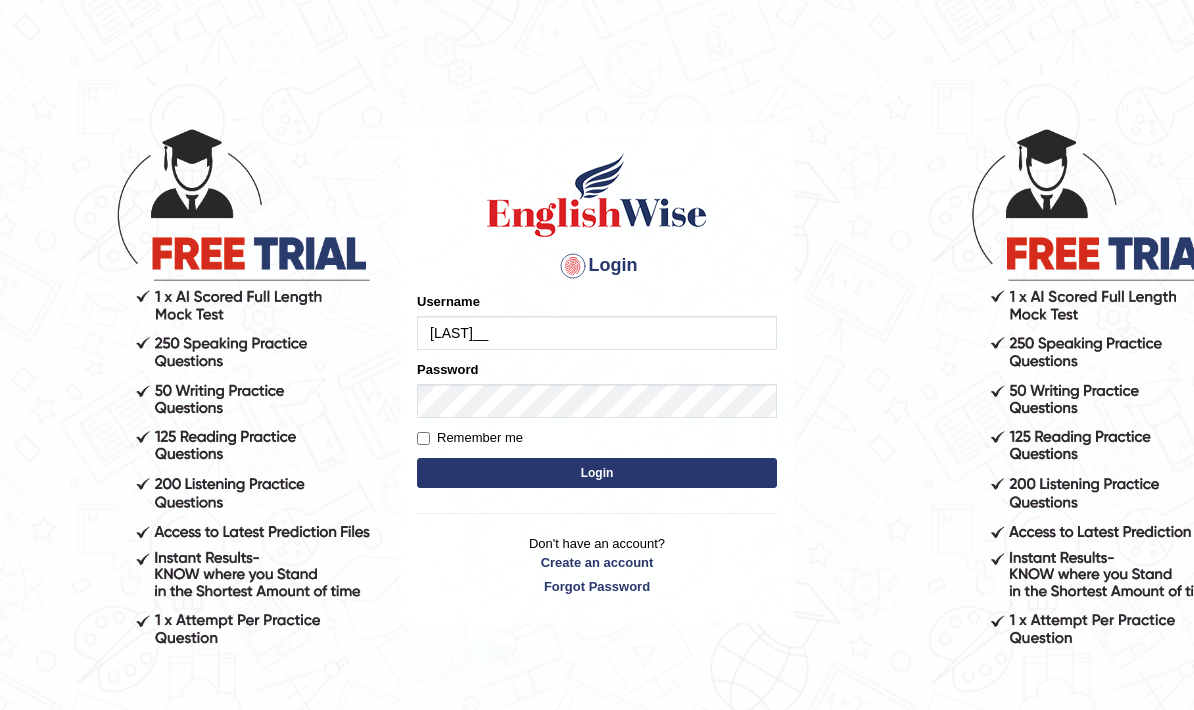 type on "Rizkinugraha__" 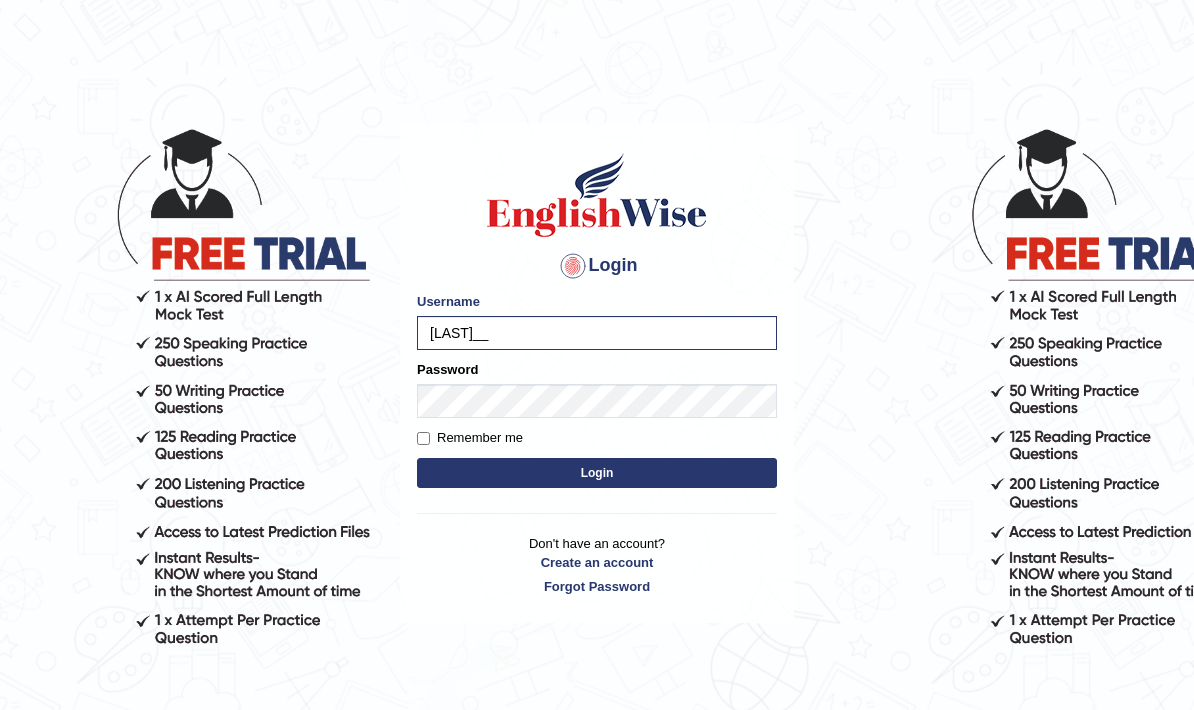click on "Remember me" at bounding box center [470, 438] 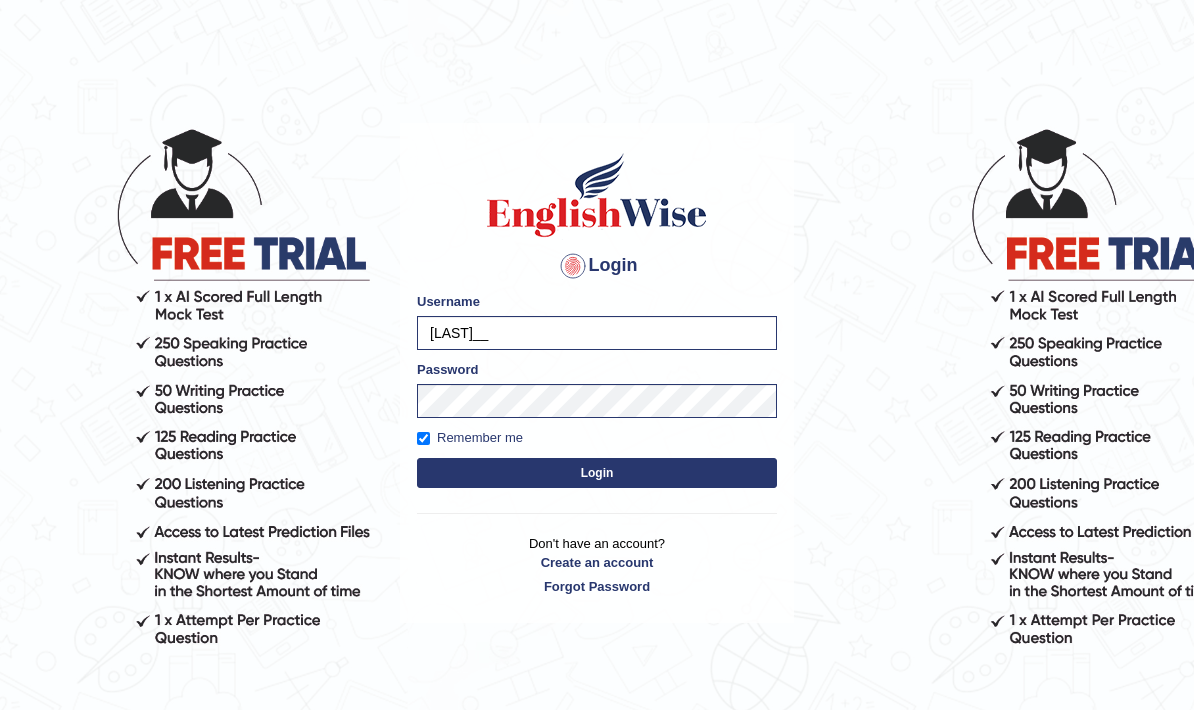 click on "Login" at bounding box center [597, 473] 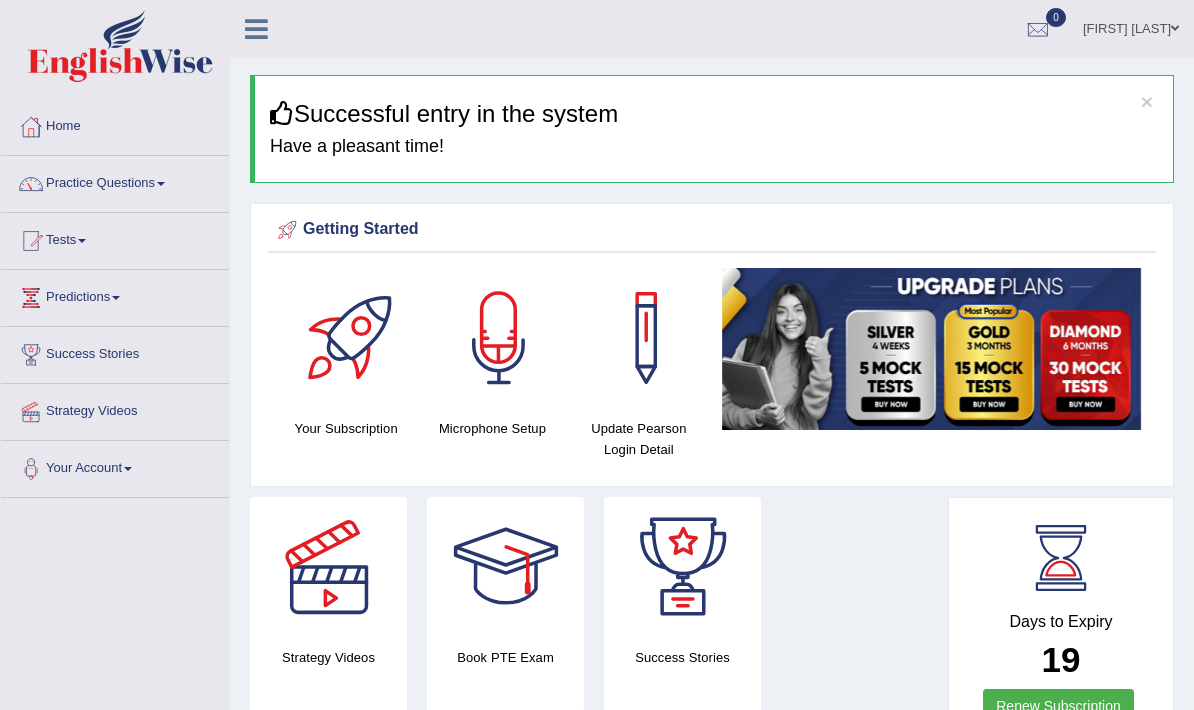 scroll, scrollTop: 0, scrollLeft: 0, axis: both 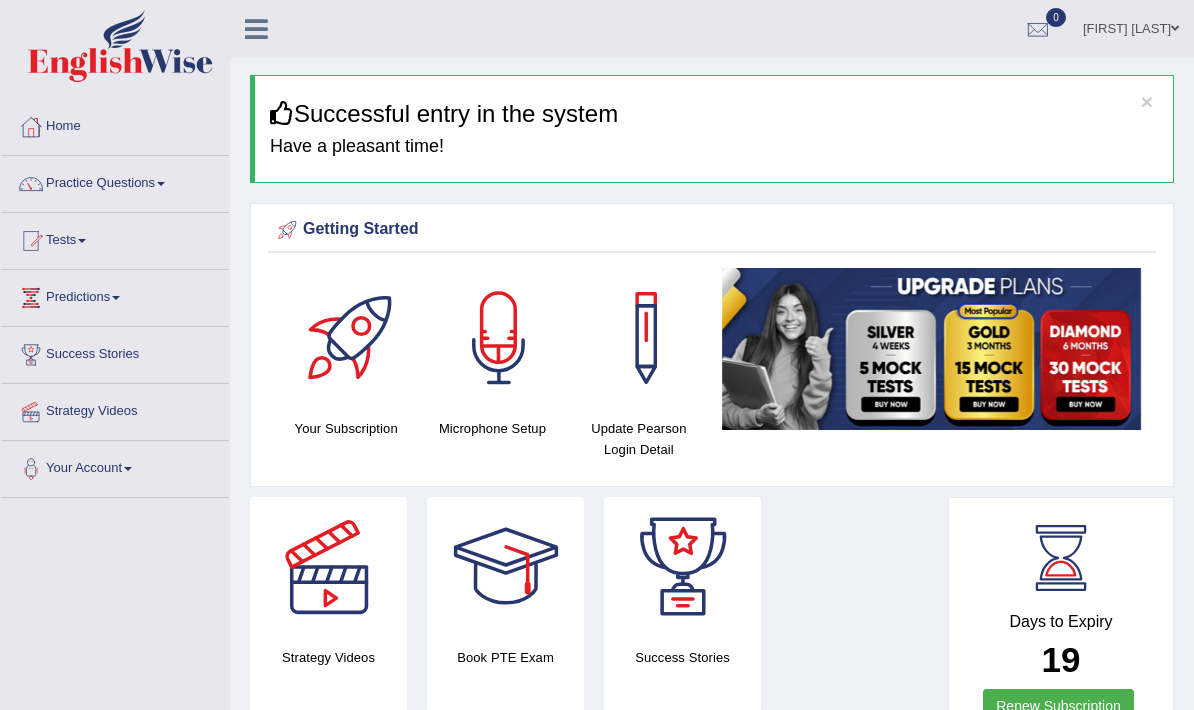 click on "Tests" at bounding box center (115, 238) 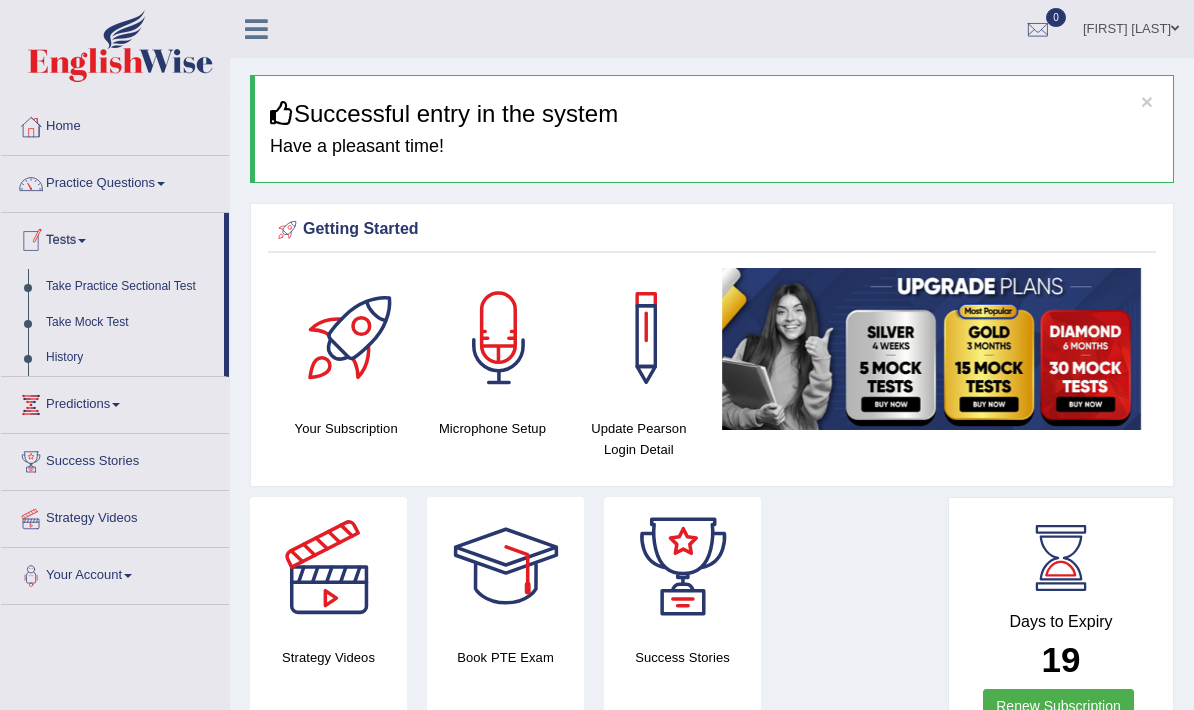 click at bounding box center [597, 355] 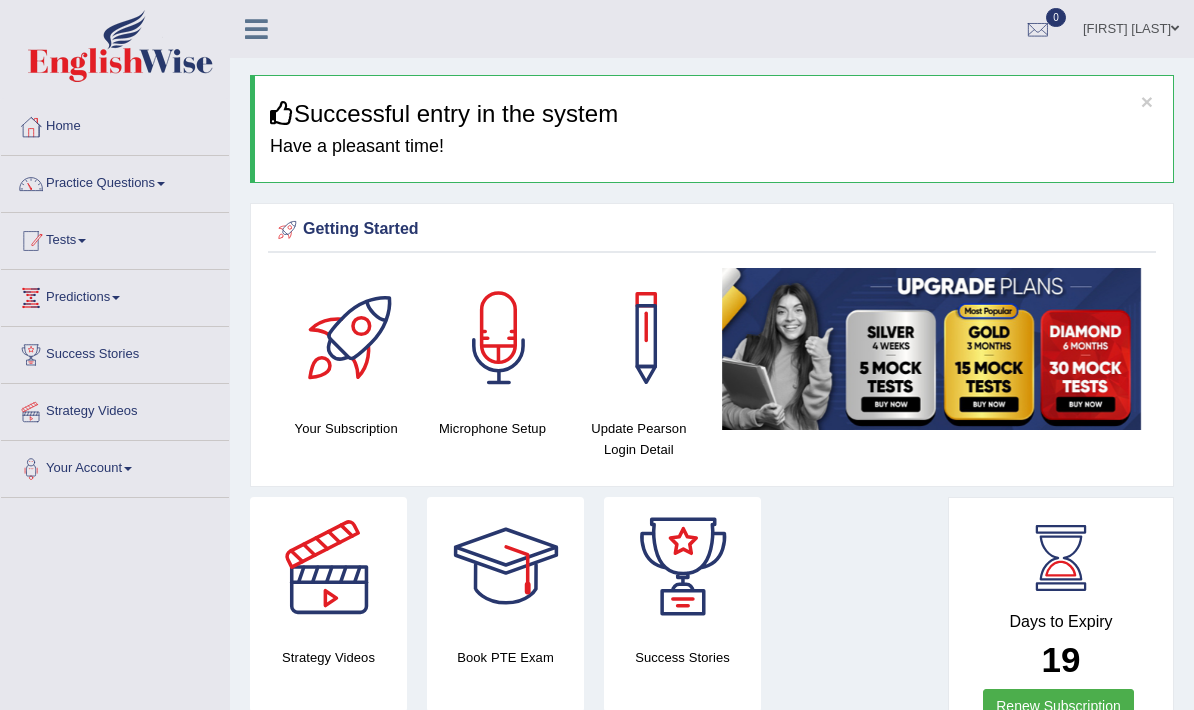 click on "Tests" at bounding box center [115, 238] 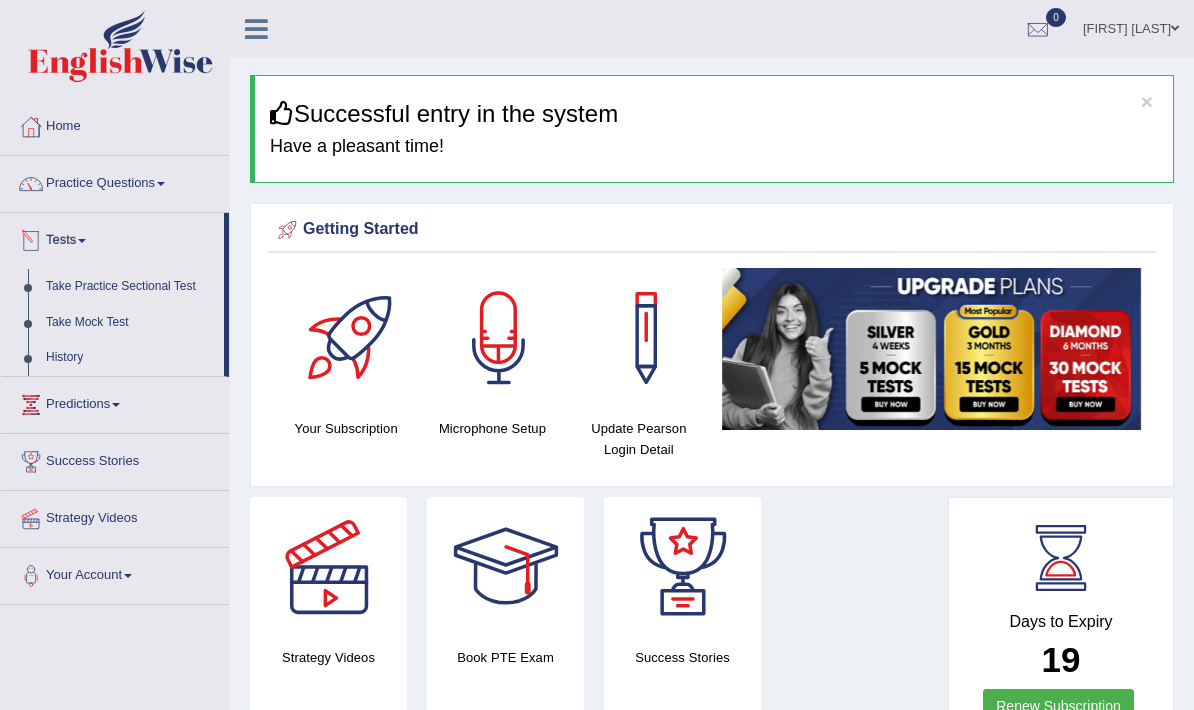 click at bounding box center [597, 355] 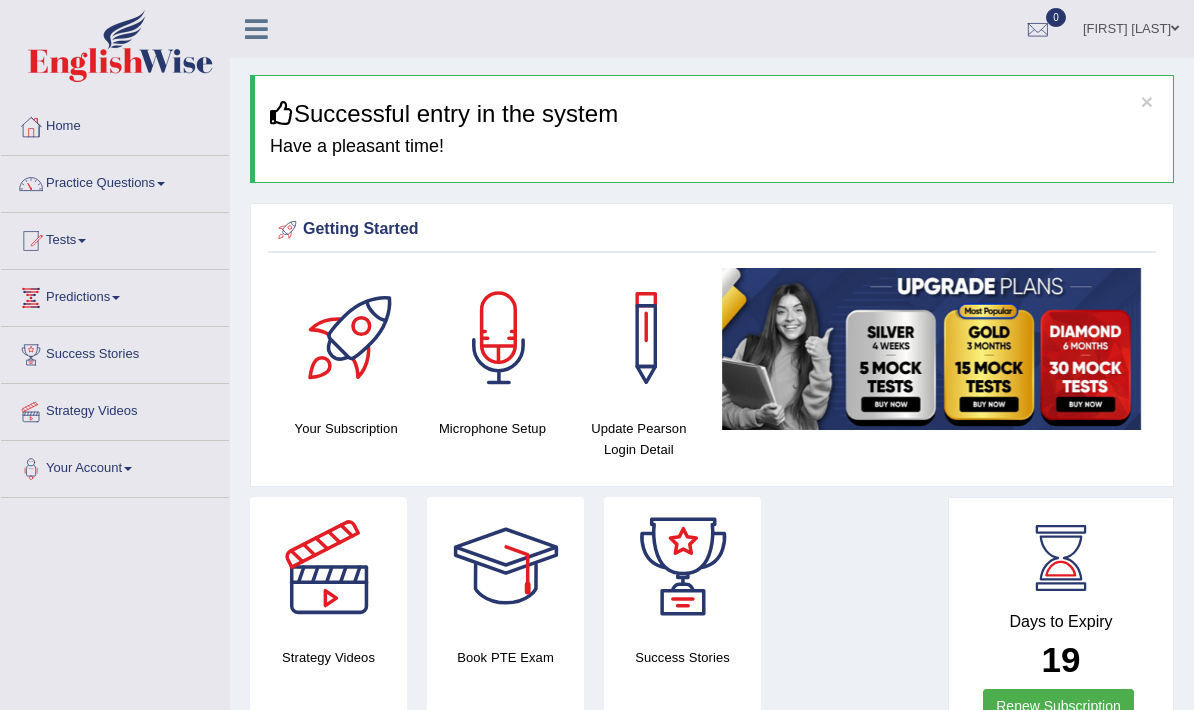 click on "Tests" at bounding box center [115, 238] 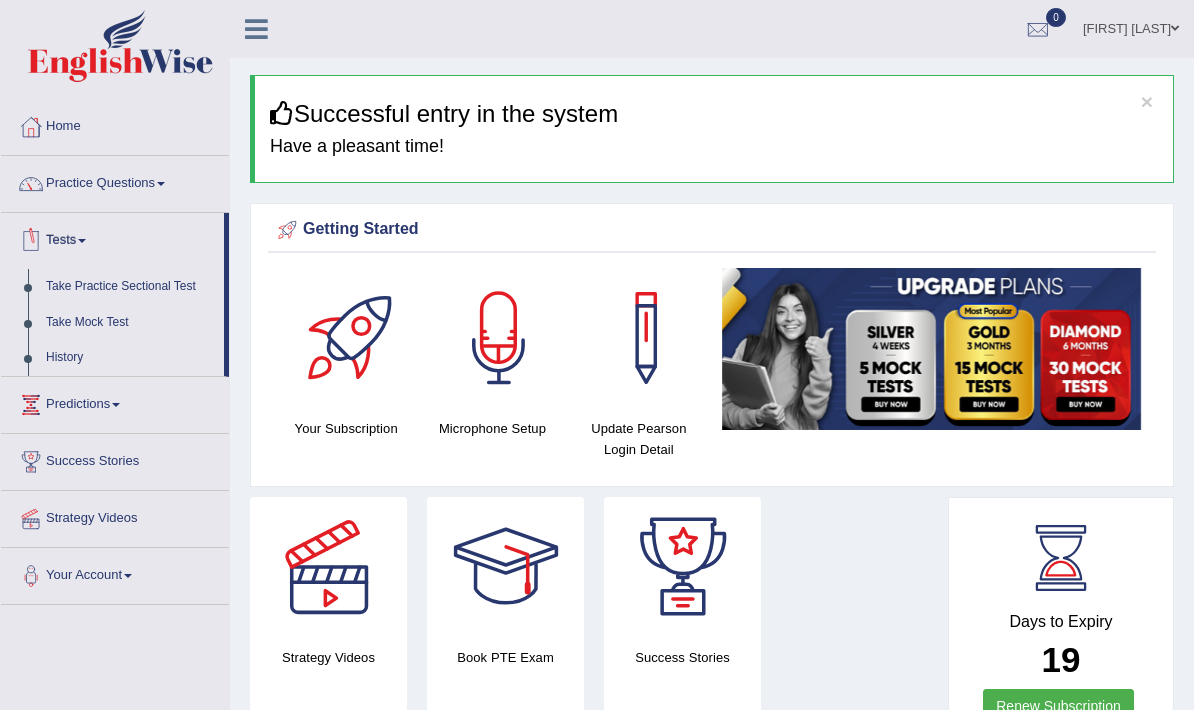 click at bounding box center (597, 355) 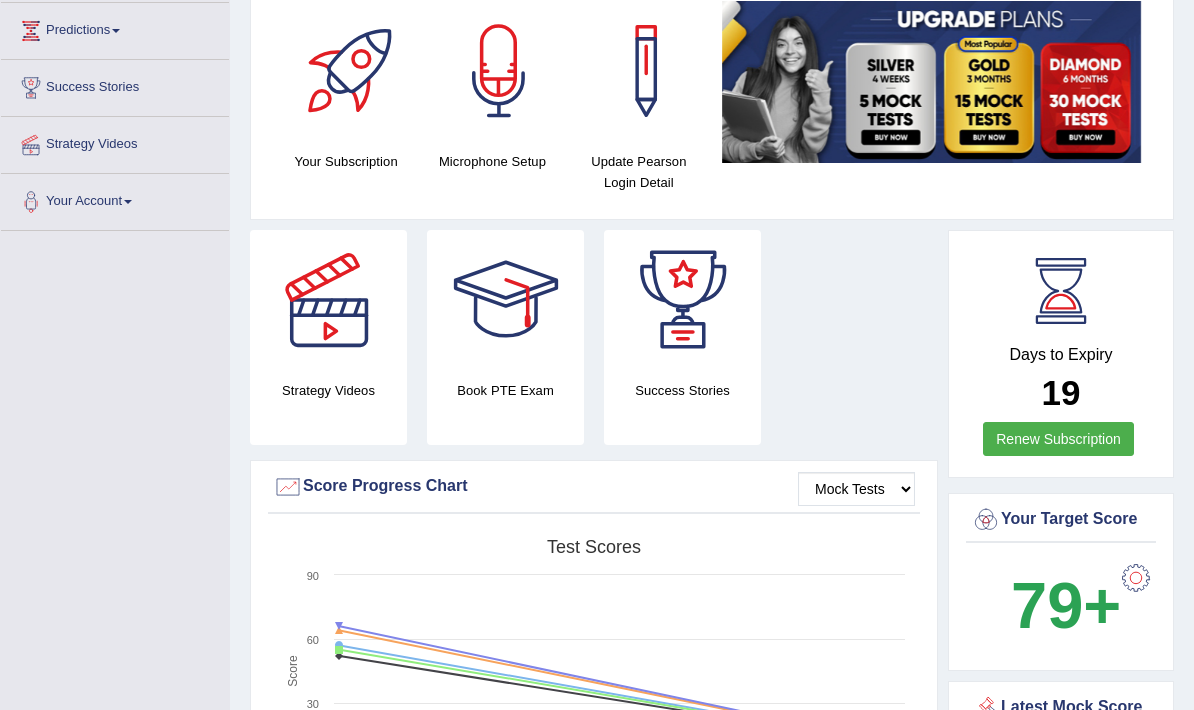 scroll, scrollTop: 0, scrollLeft: 0, axis: both 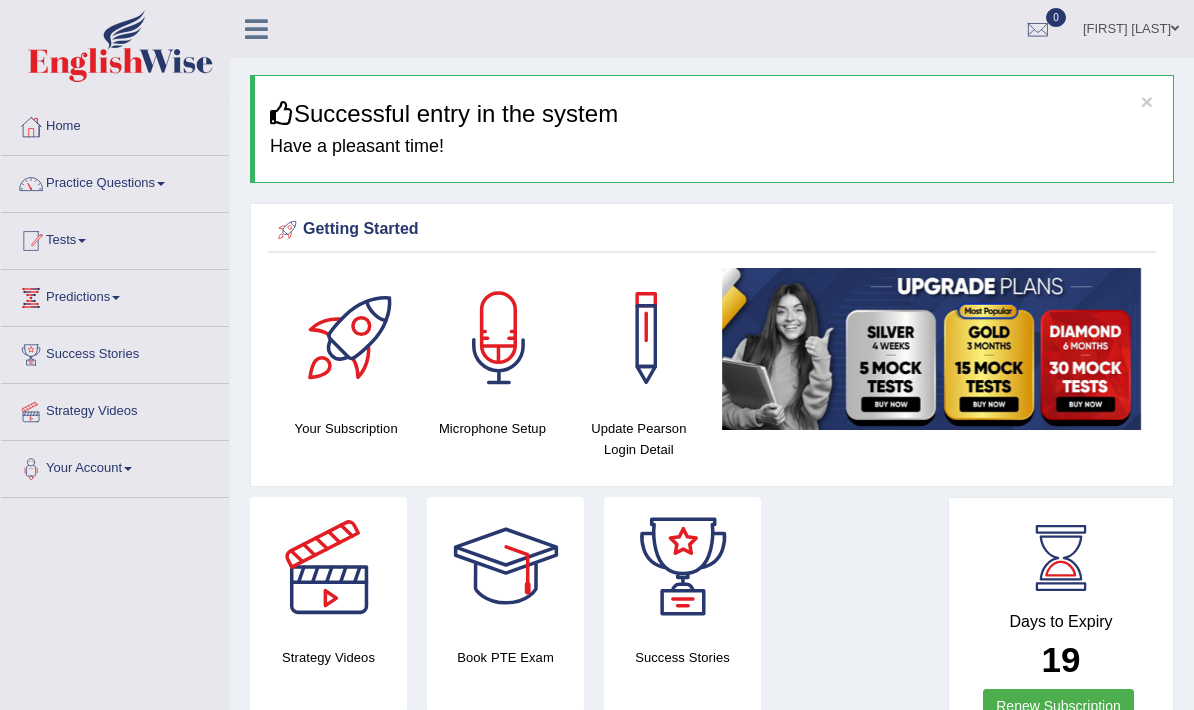 click on "Tests" at bounding box center (115, 238) 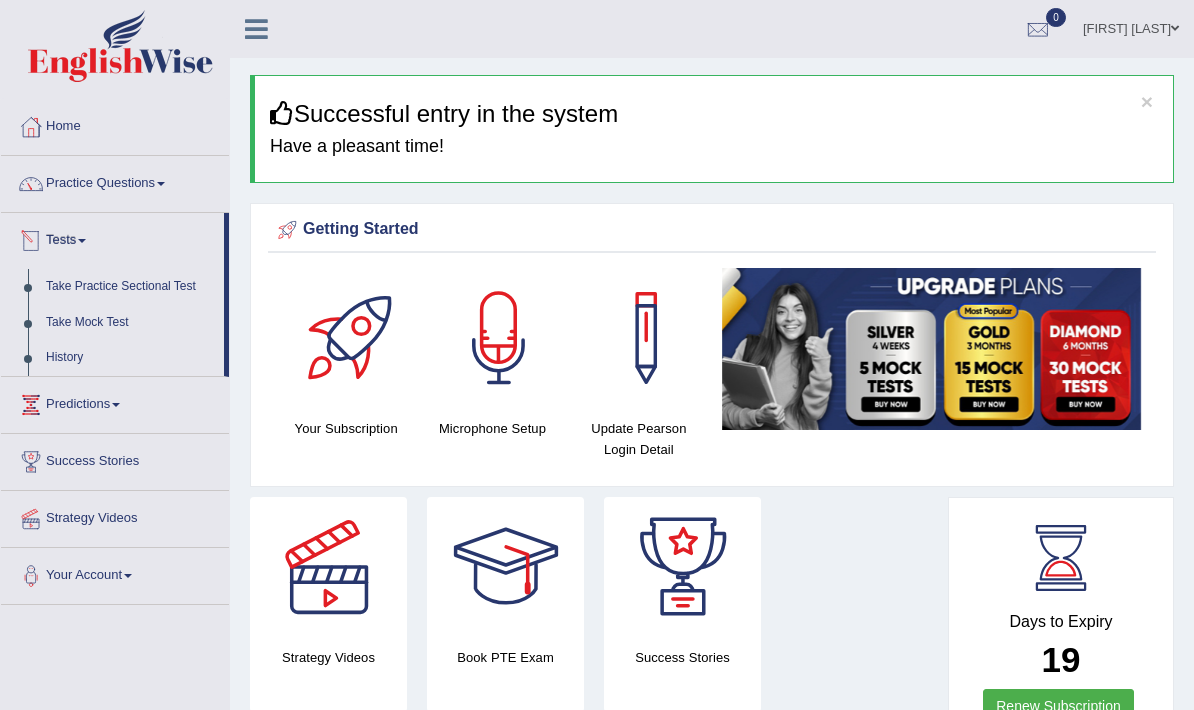 click at bounding box center (597, 355) 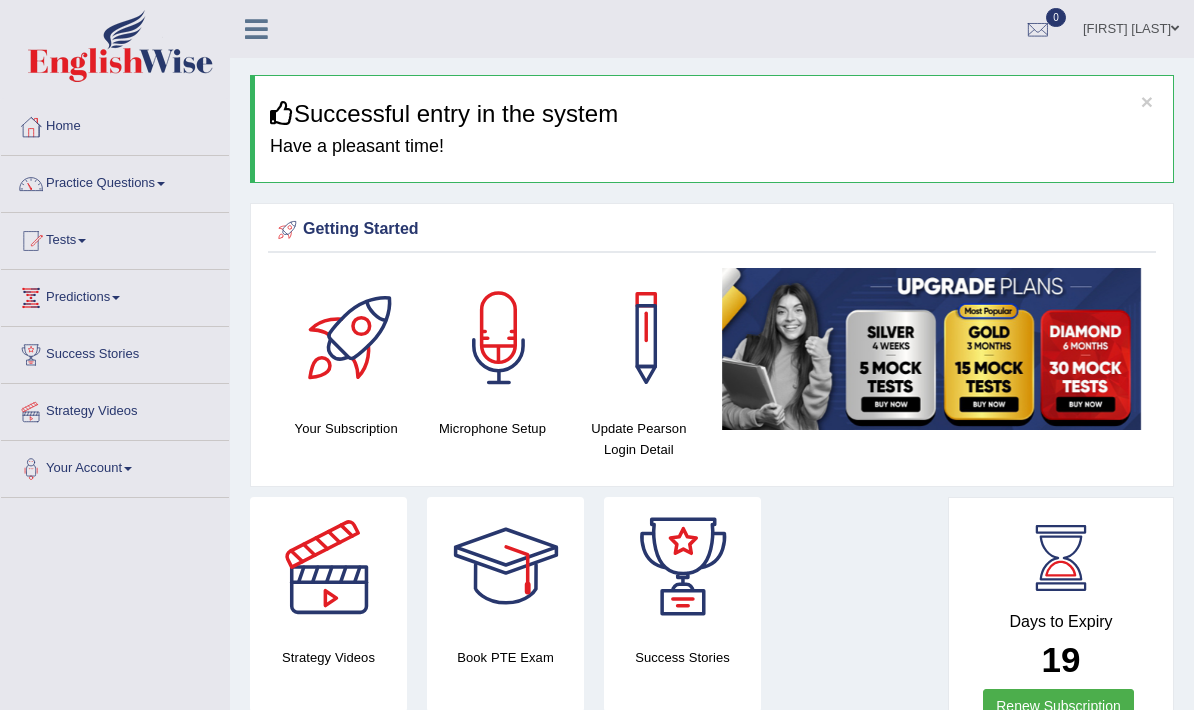 click on "Practice Questions" at bounding box center [115, 181] 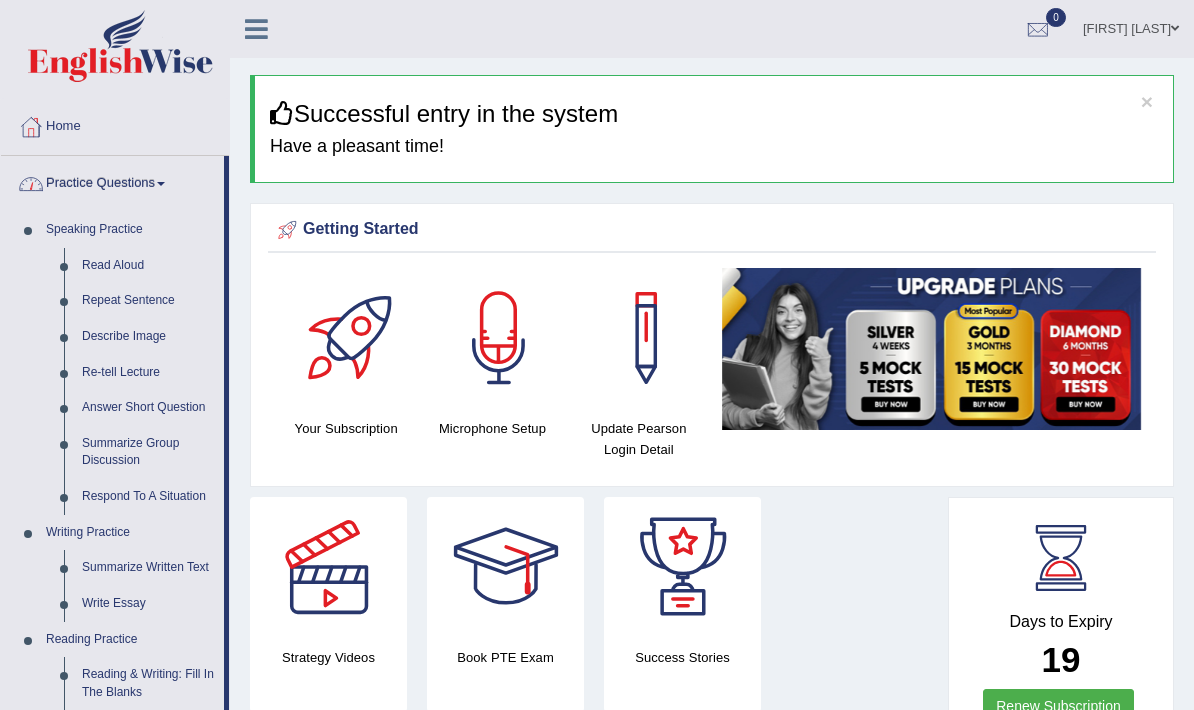 click at bounding box center (597, 355) 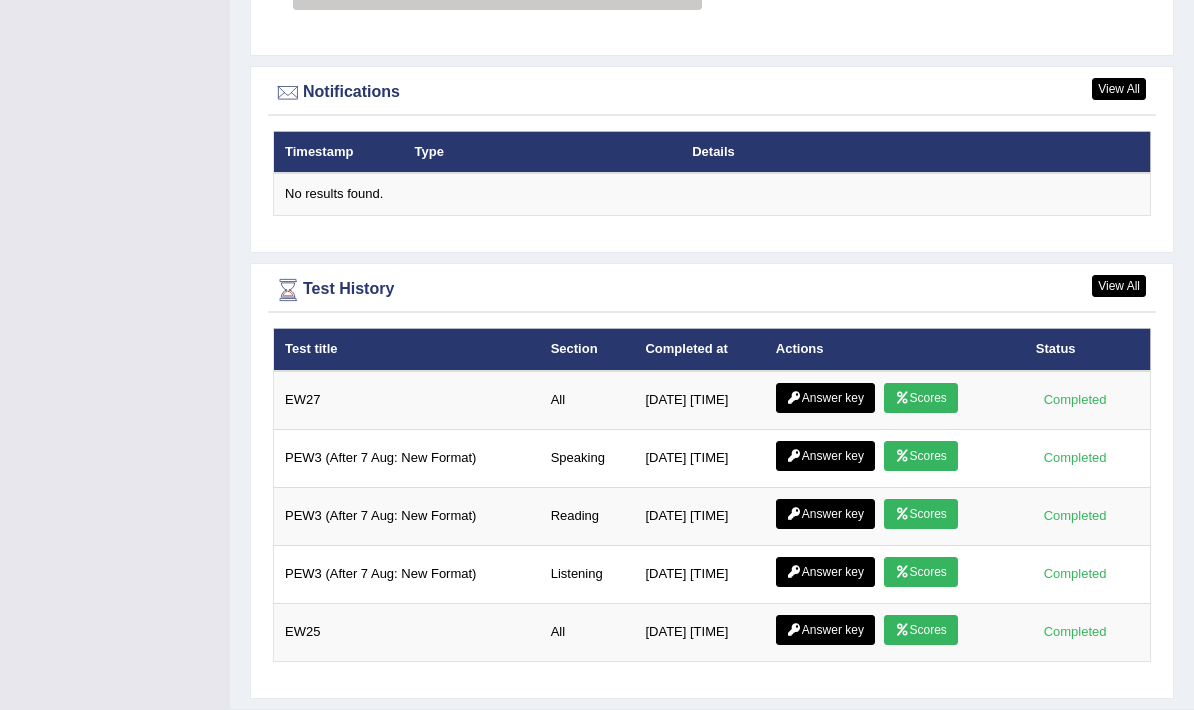 scroll, scrollTop: 2487, scrollLeft: 0, axis: vertical 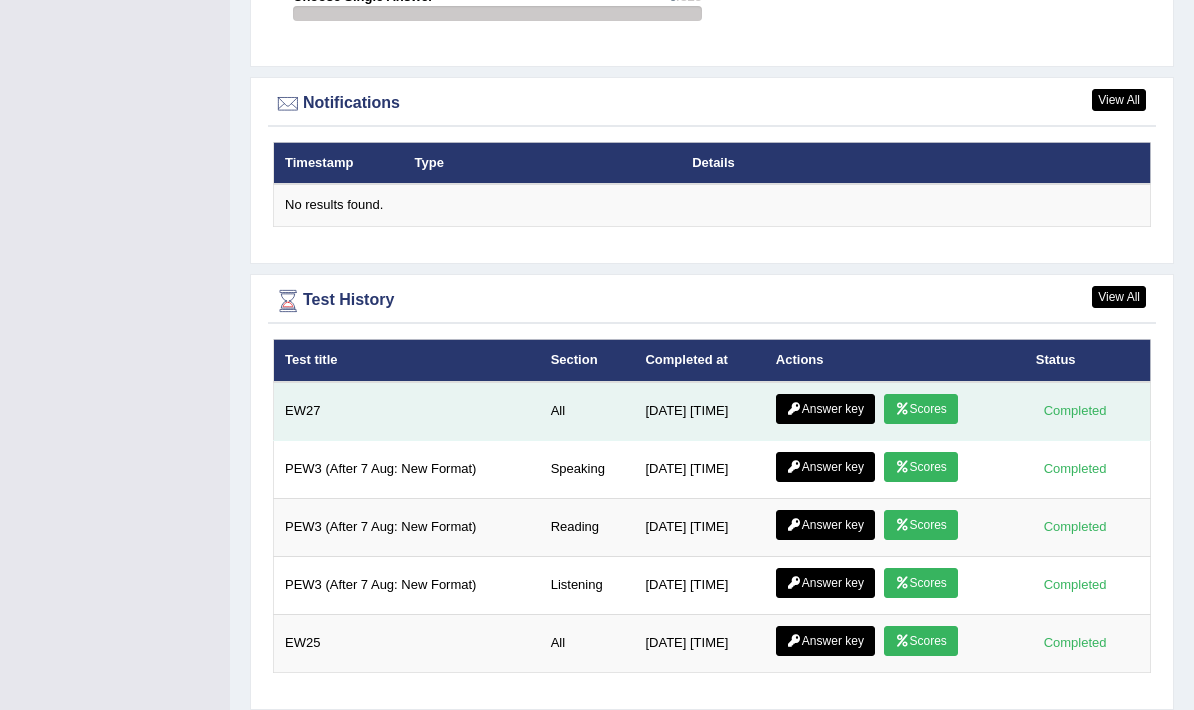 click on "EW27" at bounding box center (407, 411) 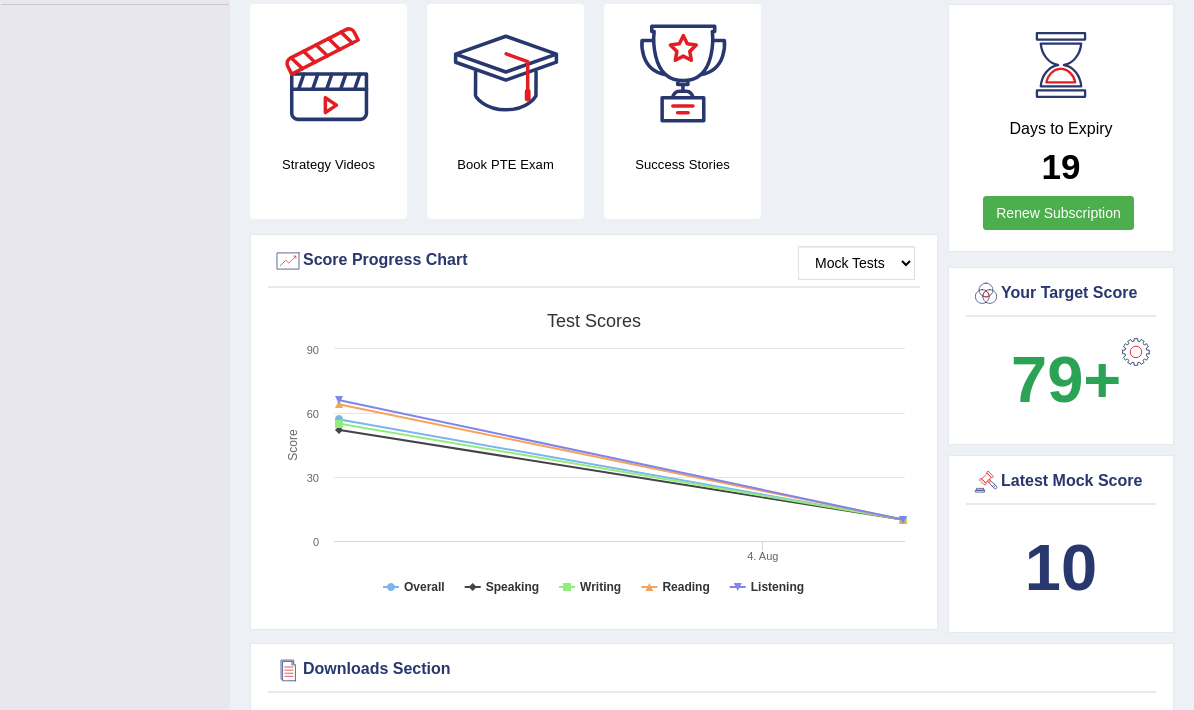 scroll, scrollTop: 495, scrollLeft: 0, axis: vertical 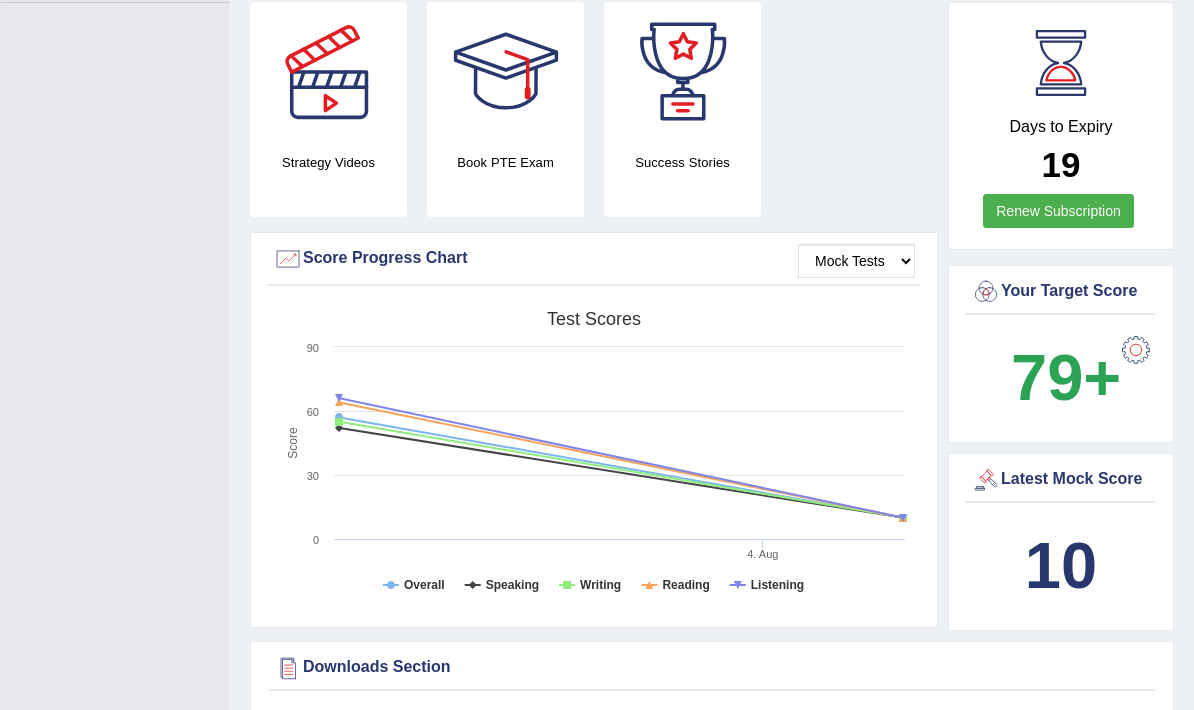 click on "Mock Tests" at bounding box center (856, 261) 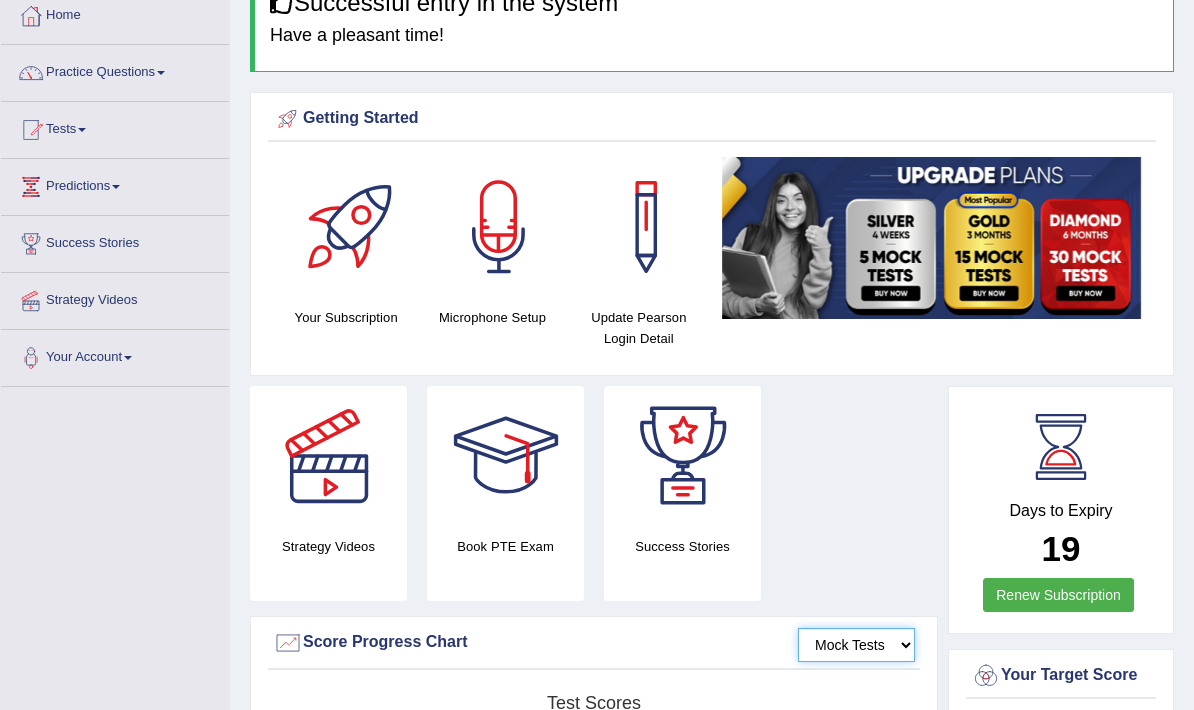 scroll, scrollTop: 0, scrollLeft: 0, axis: both 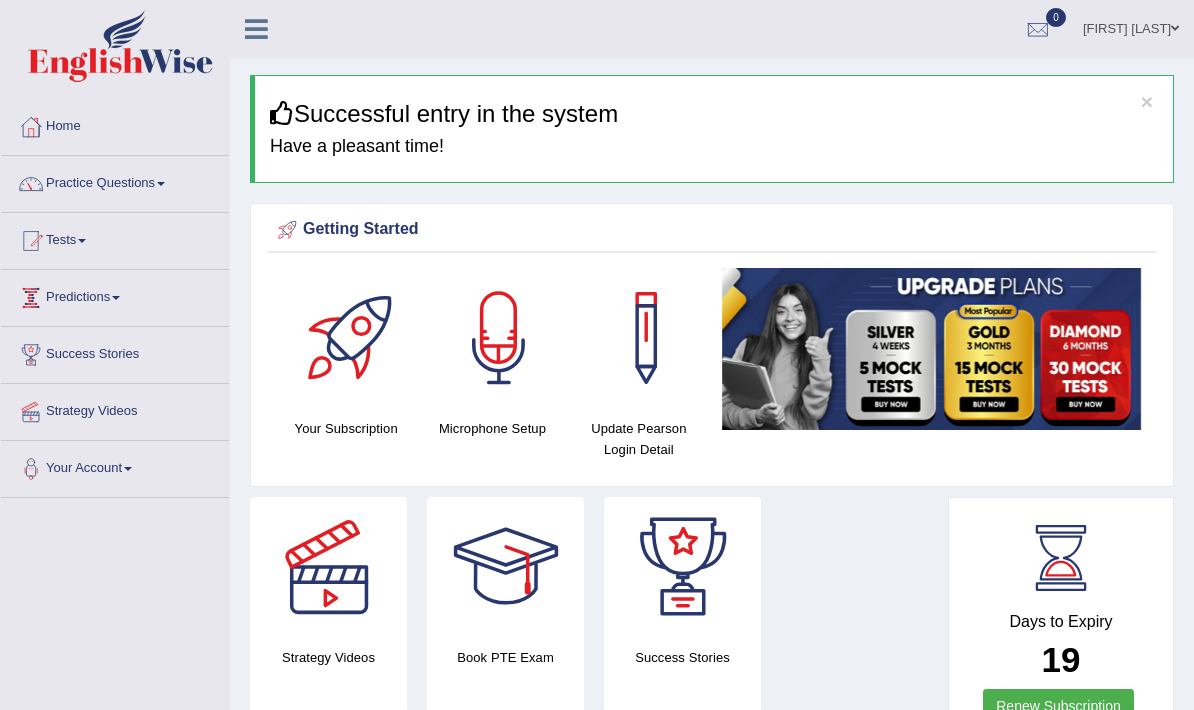 click on "Predictions" at bounding box center (115, 295) 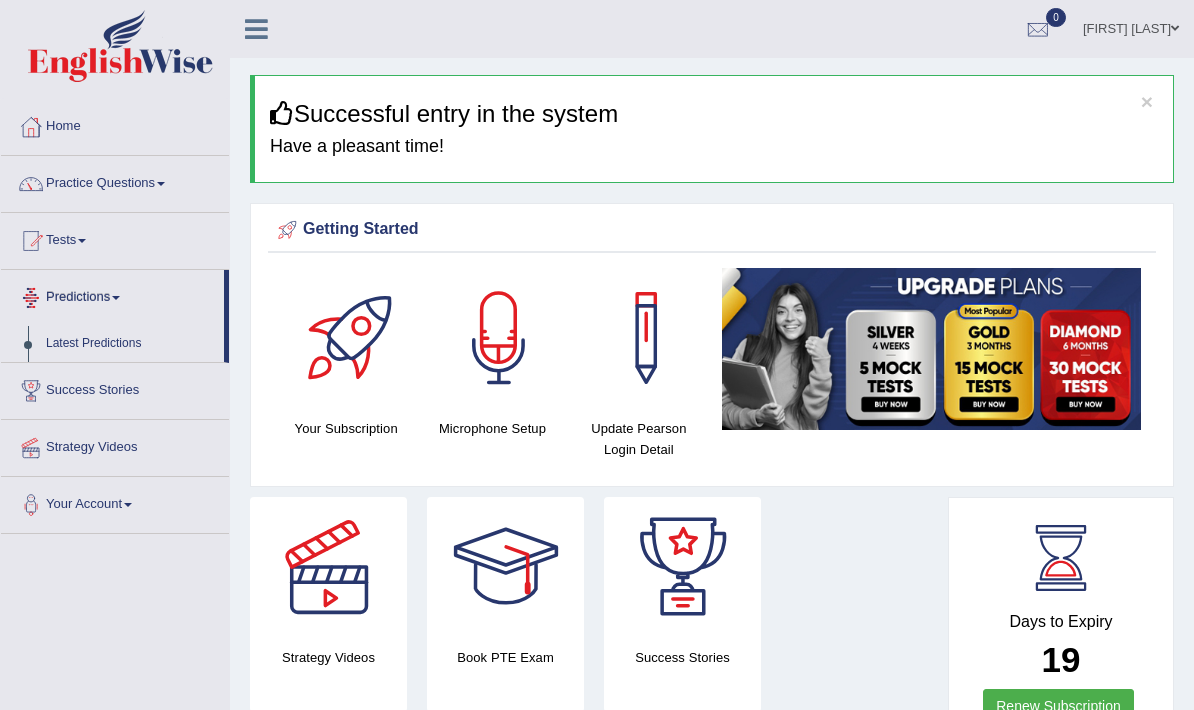 click at bounding box center (597, 355) 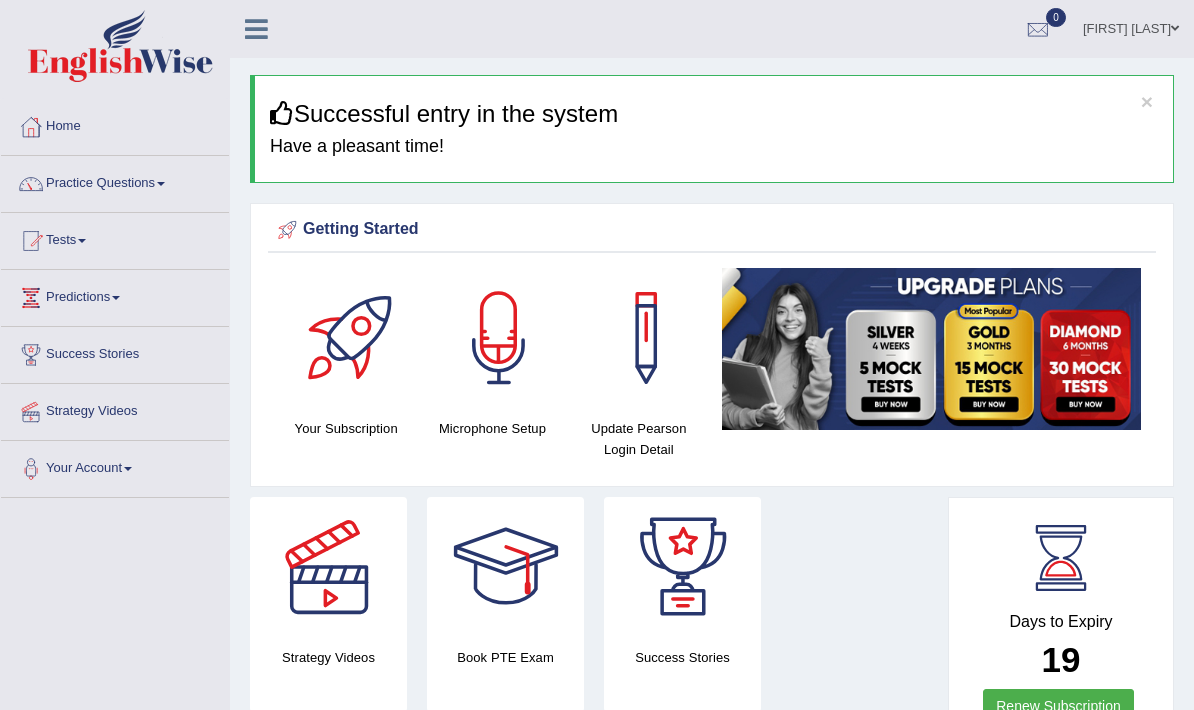 click on "Success Stories" at bounding box center [115, 352] 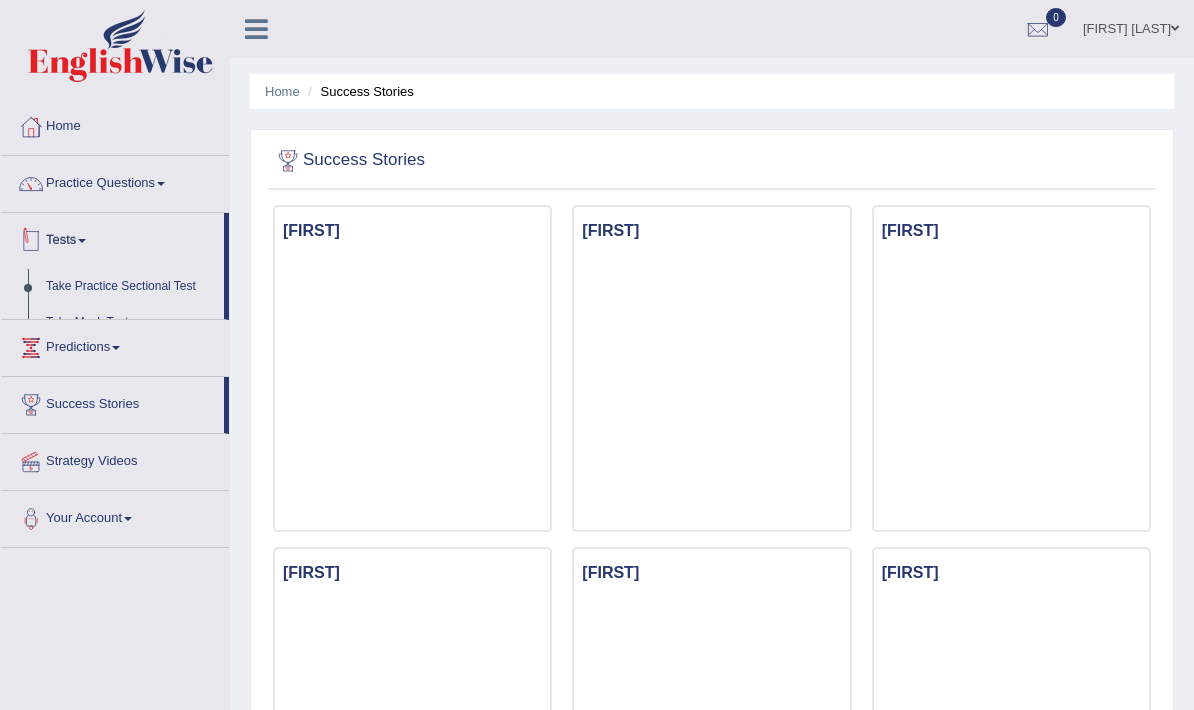 click at bounding box center (597, 355) 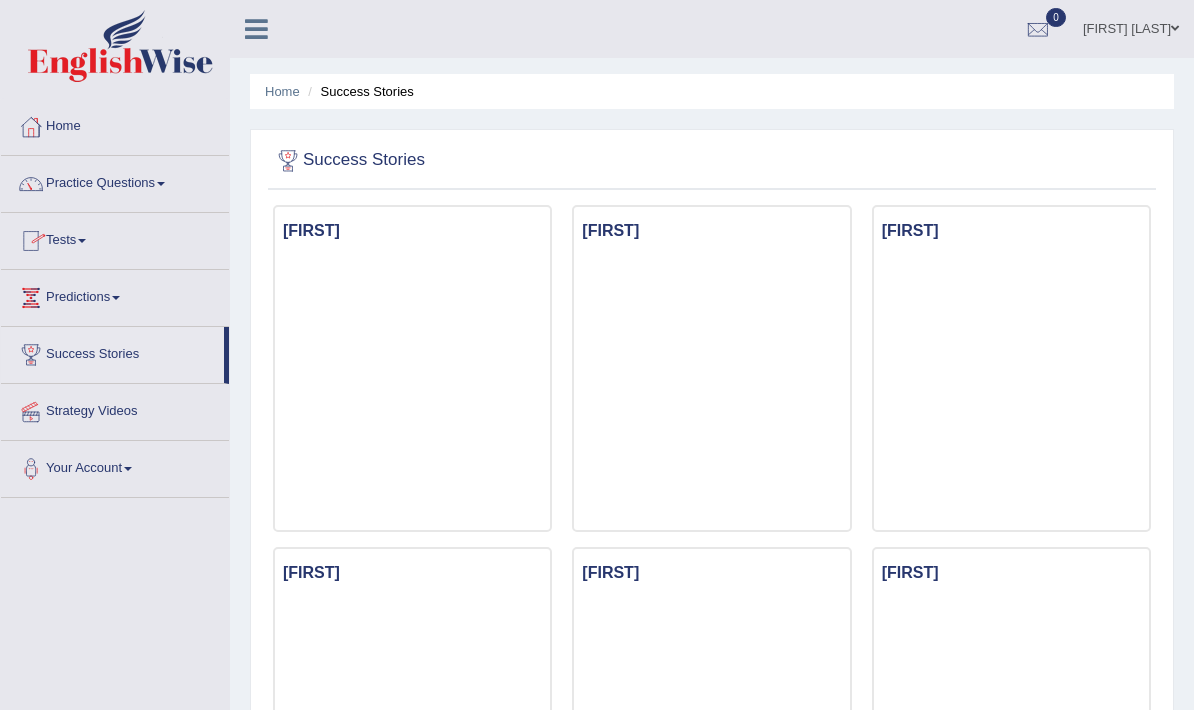 click on "Tests" at bounding box center [115, 238] 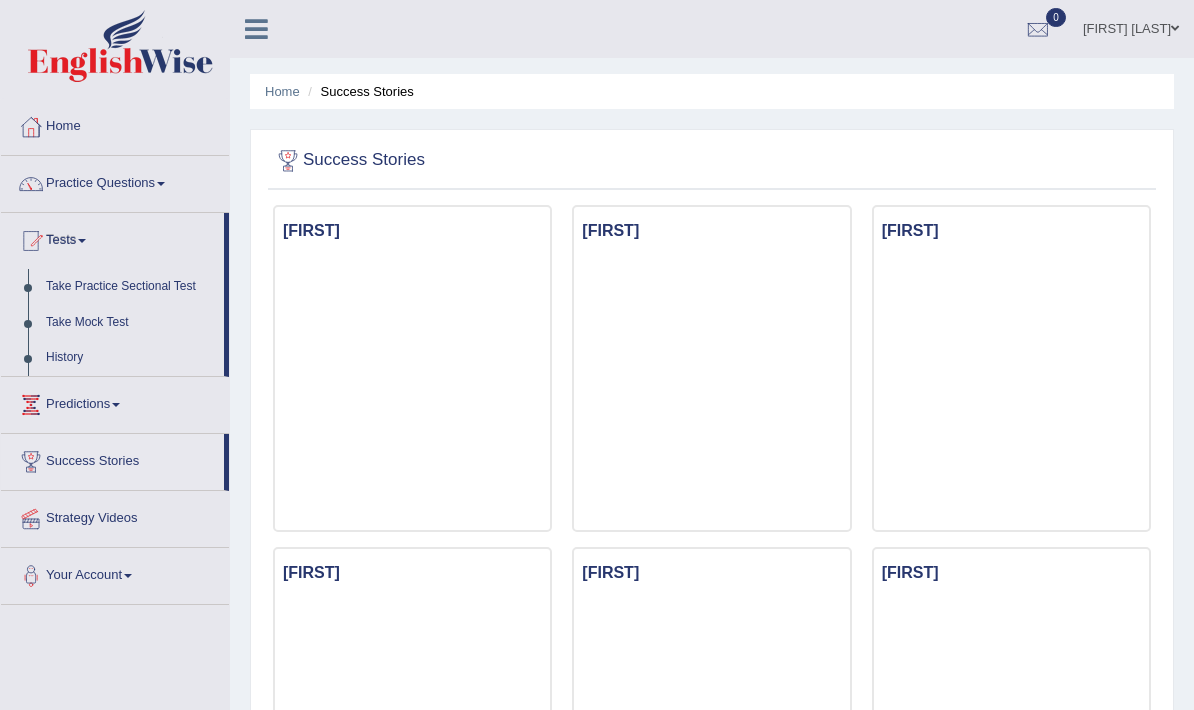 click at bounding box center [597, 355] 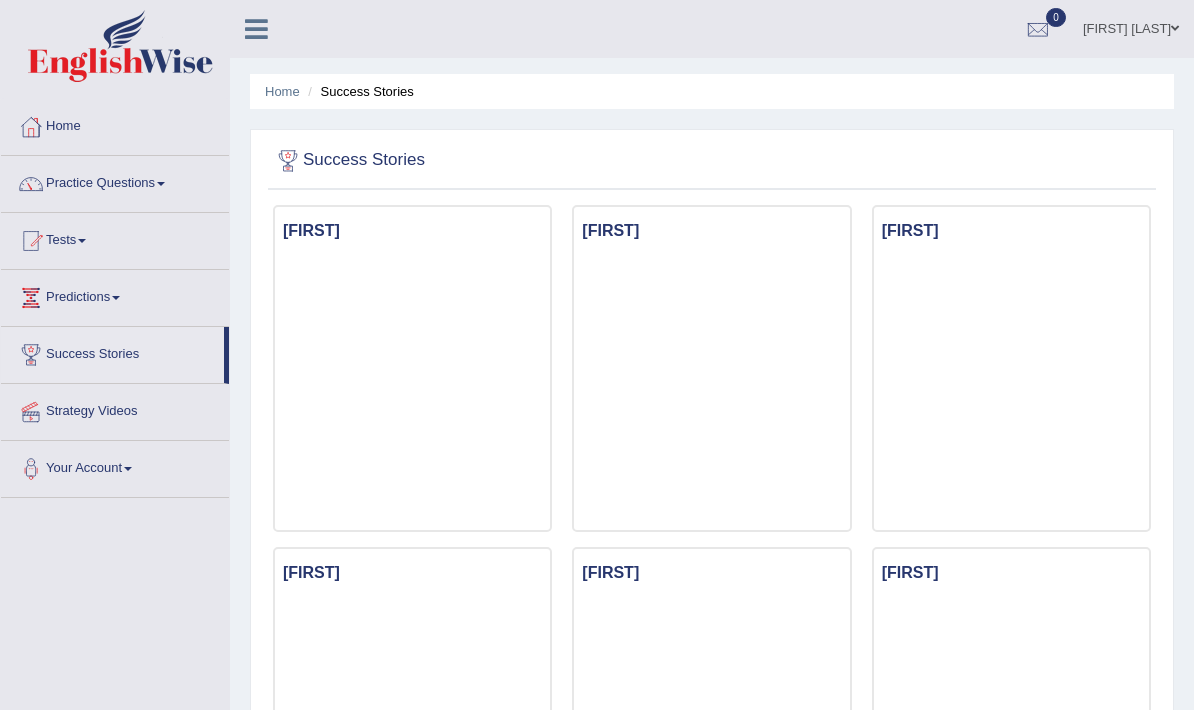 click on "Tests" at bounding box center (115, 238) 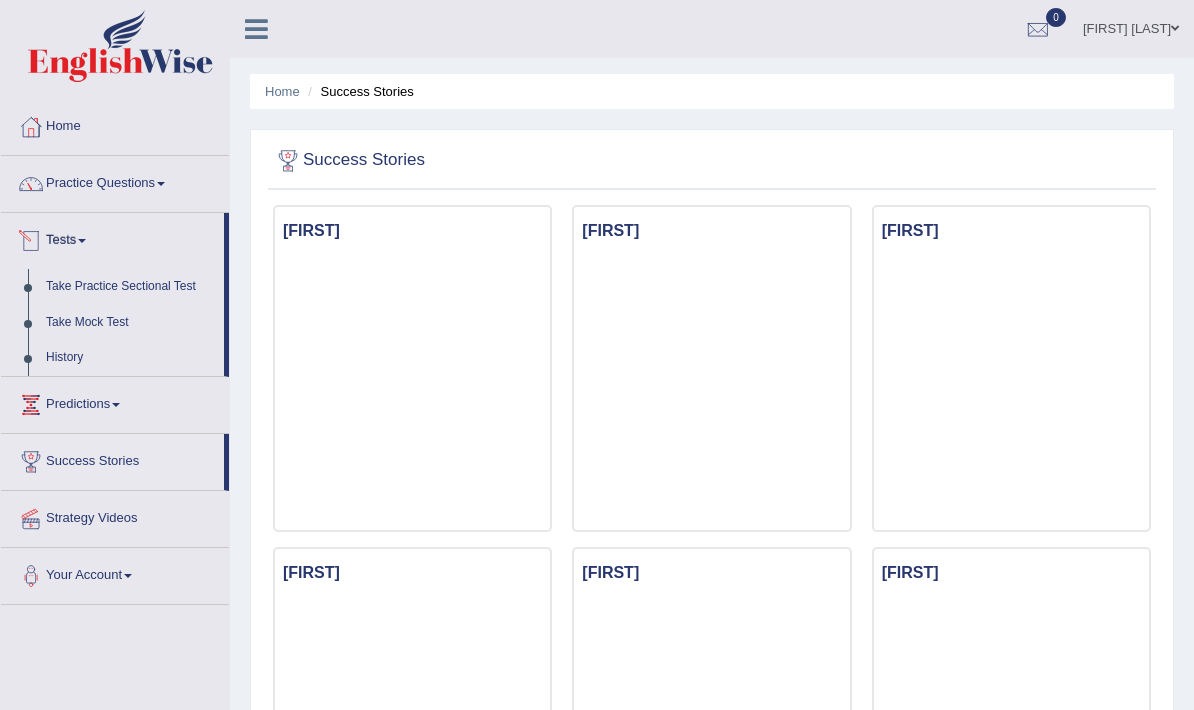 click at bounding box center [597, 355] 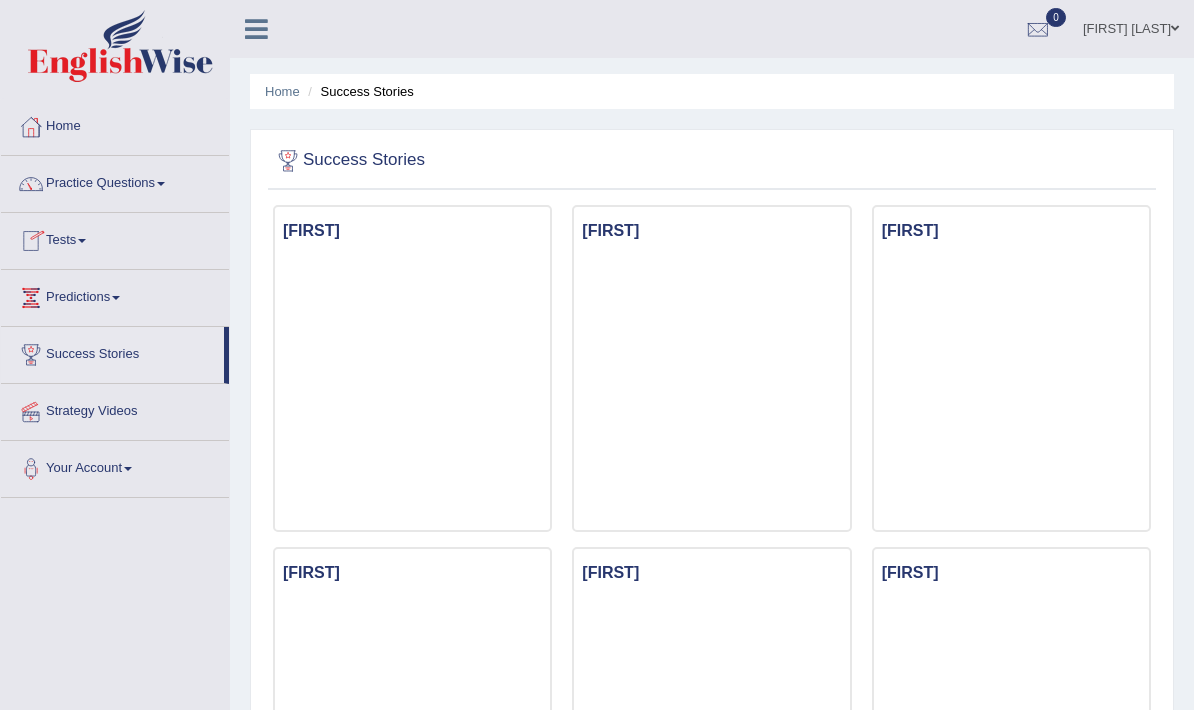 click on "Tests" at bounding box center [115, 238] 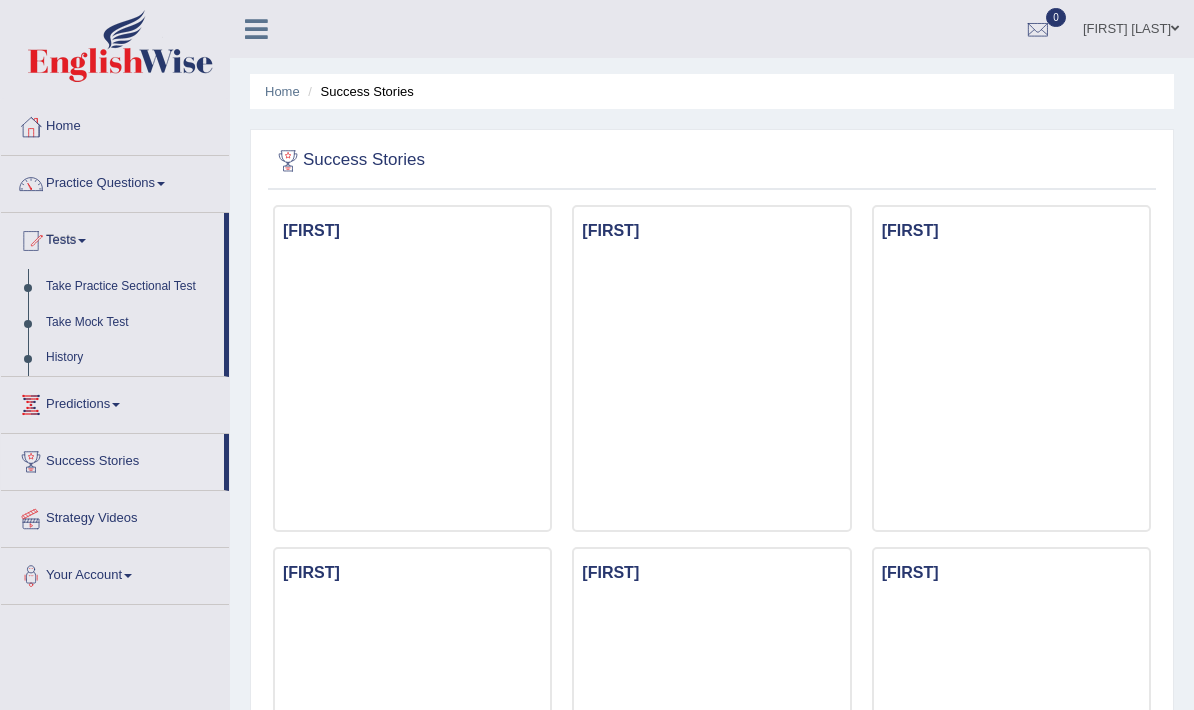 click at bounding box center (597, 355) 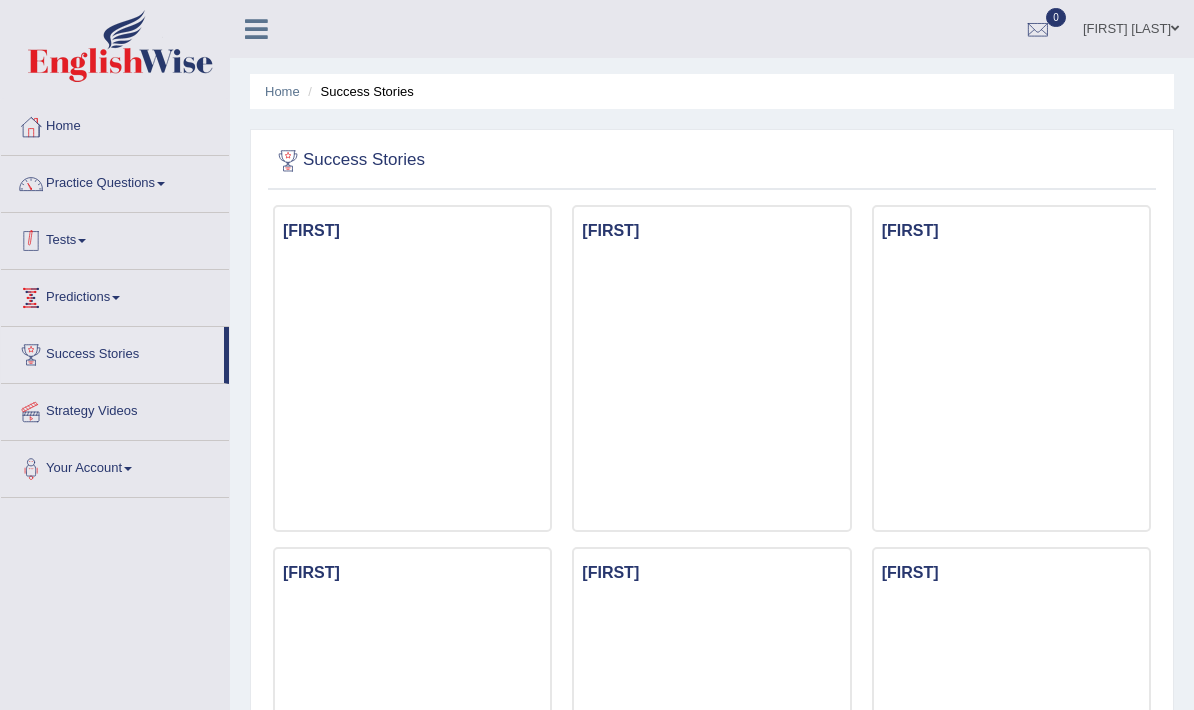 click on "Predictions" at bounding box center [115, 295] 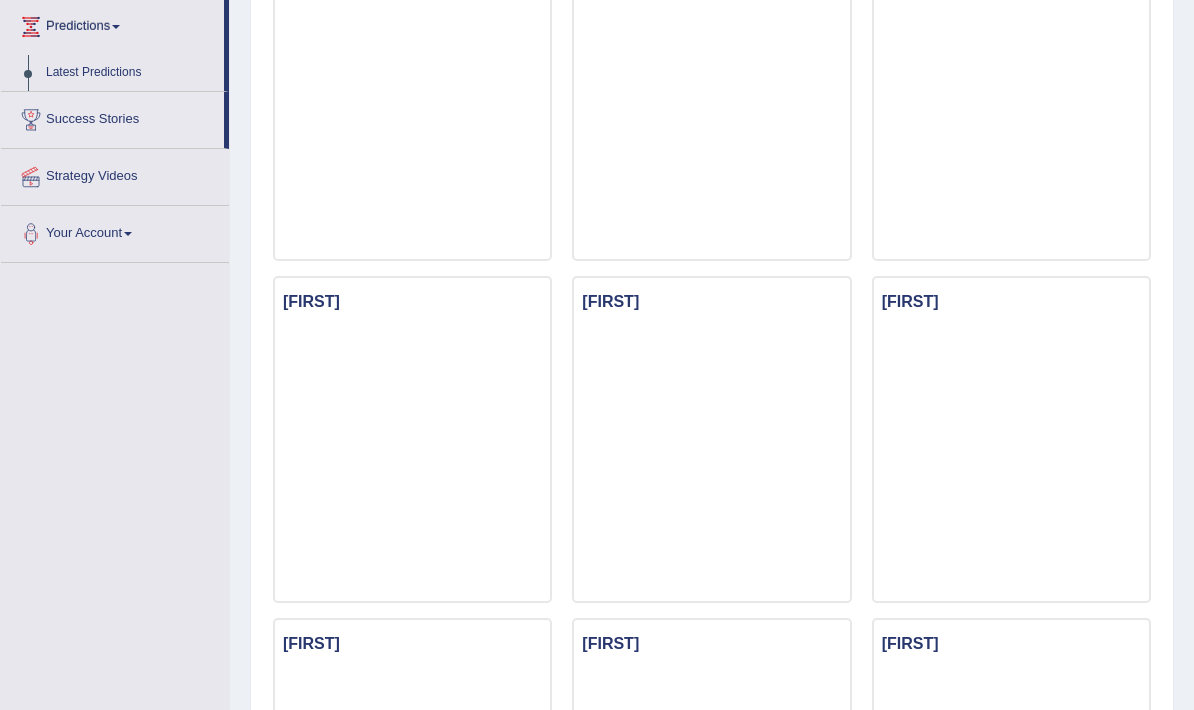 scroll, scrollTop: 0, scrollLeft: 0, axis: both 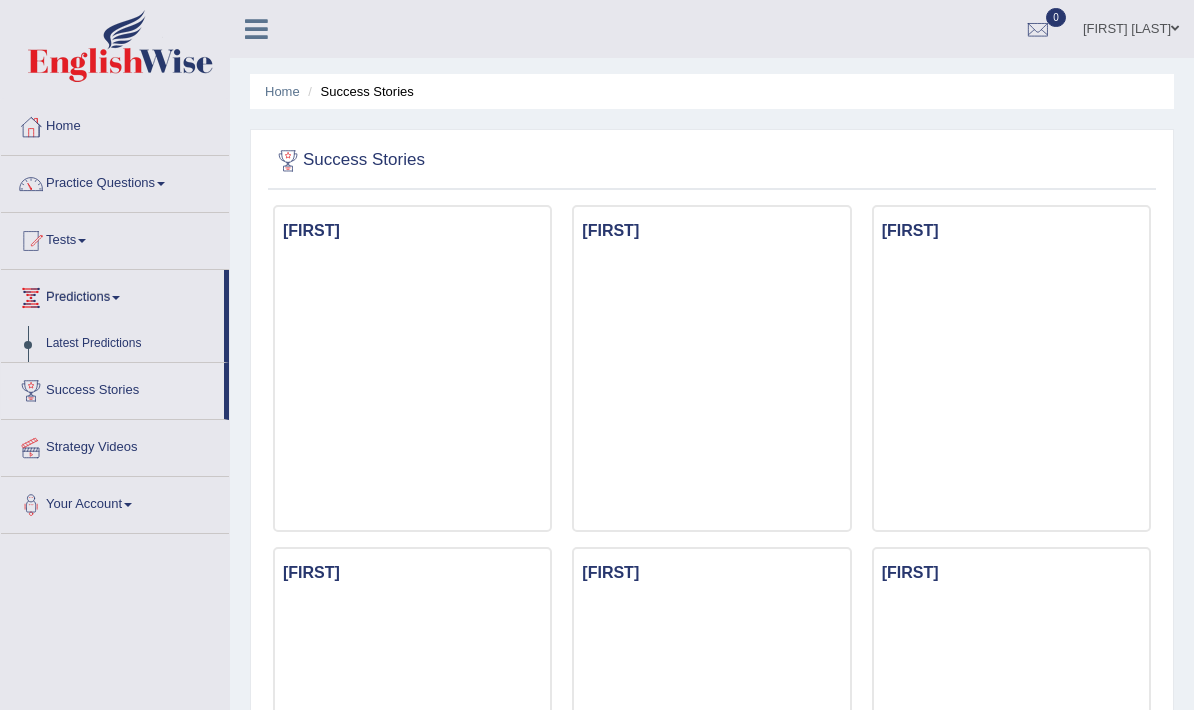 click at bounding box center (597, 355) 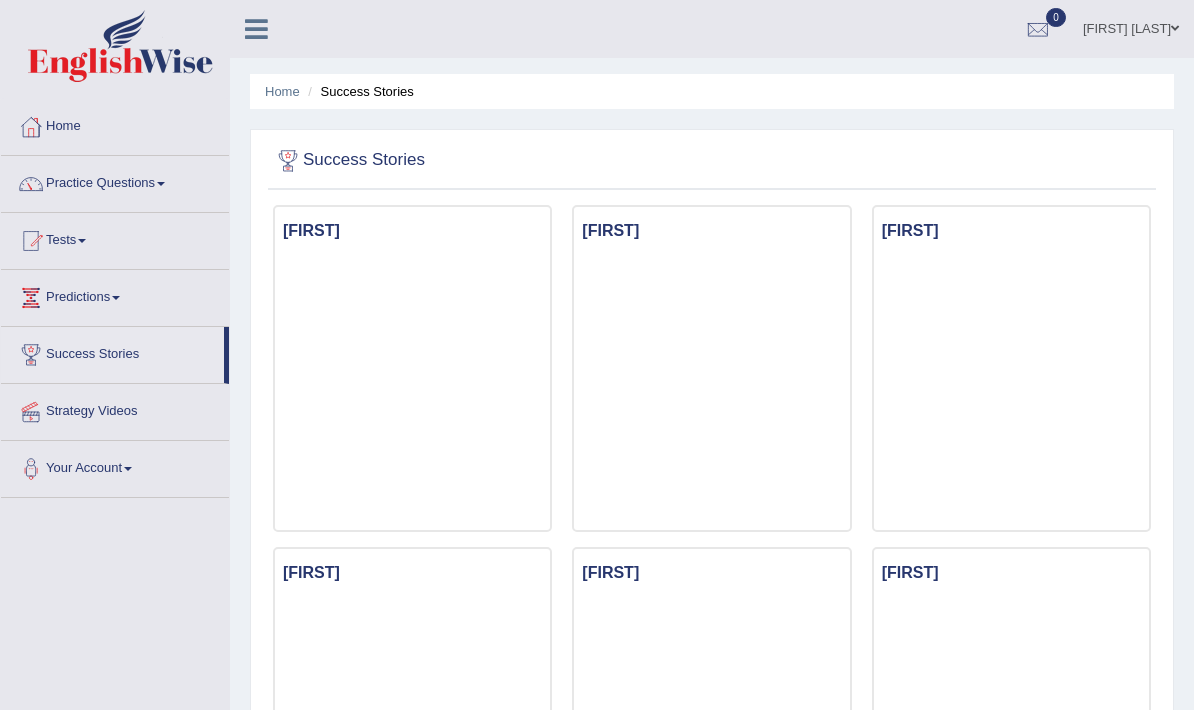 click on "Home" at bounding box center (115, 124) 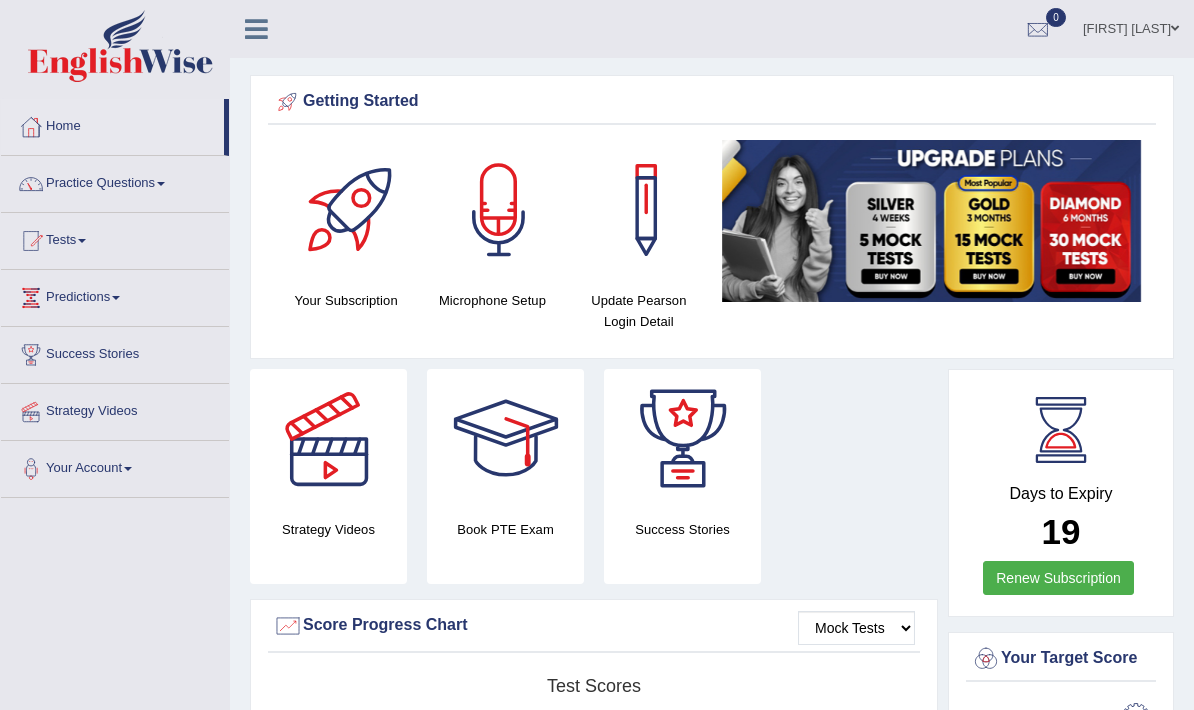 scroll, scrollTop: 0, scrollLeft: 0, axis: both 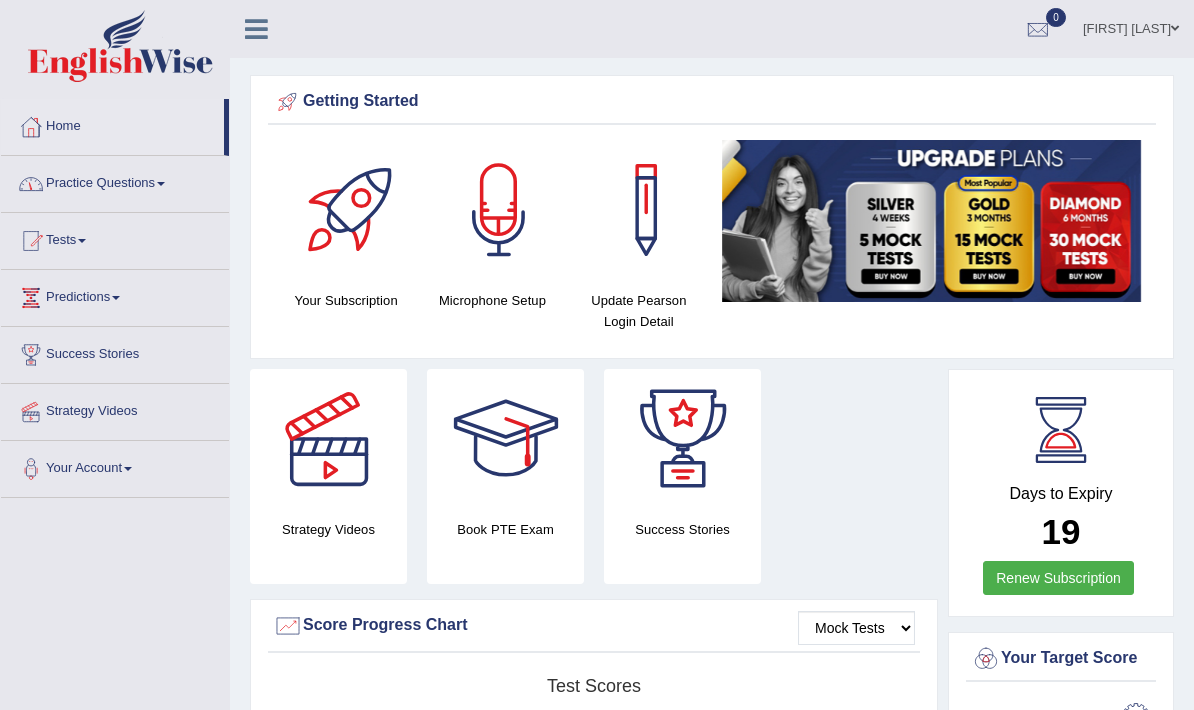 click on "Practice Questions" at bounding box center [115, 181] 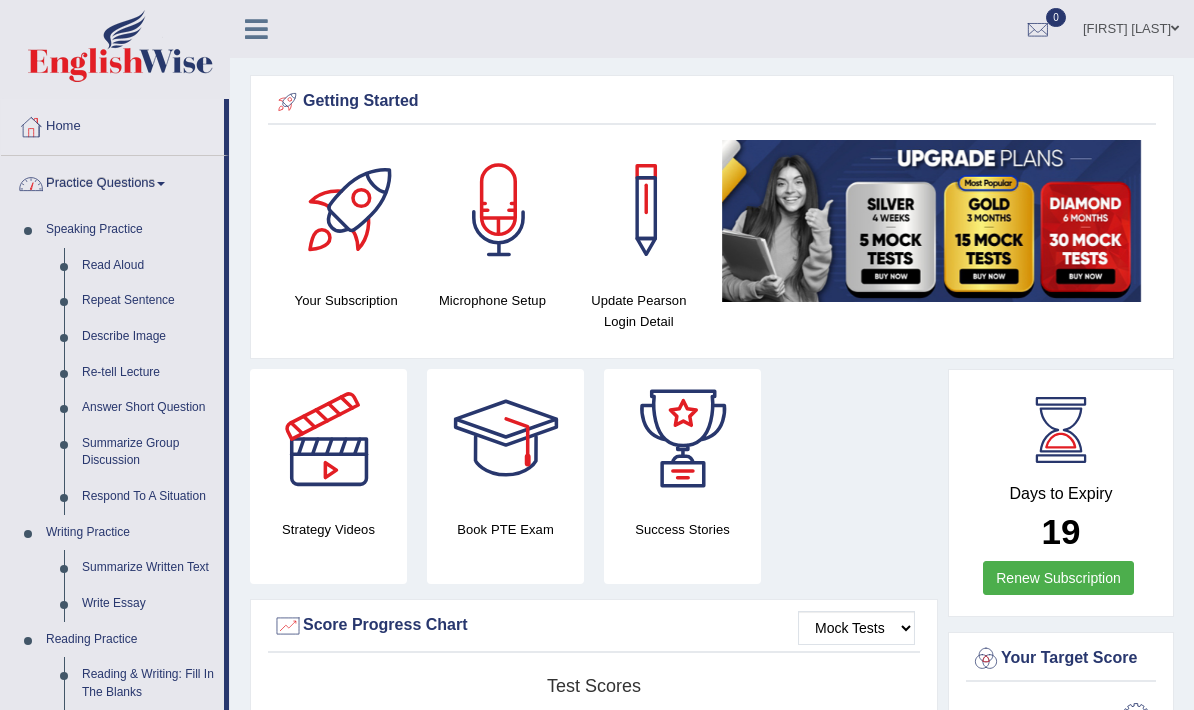 click at bounding box center [597, 355] 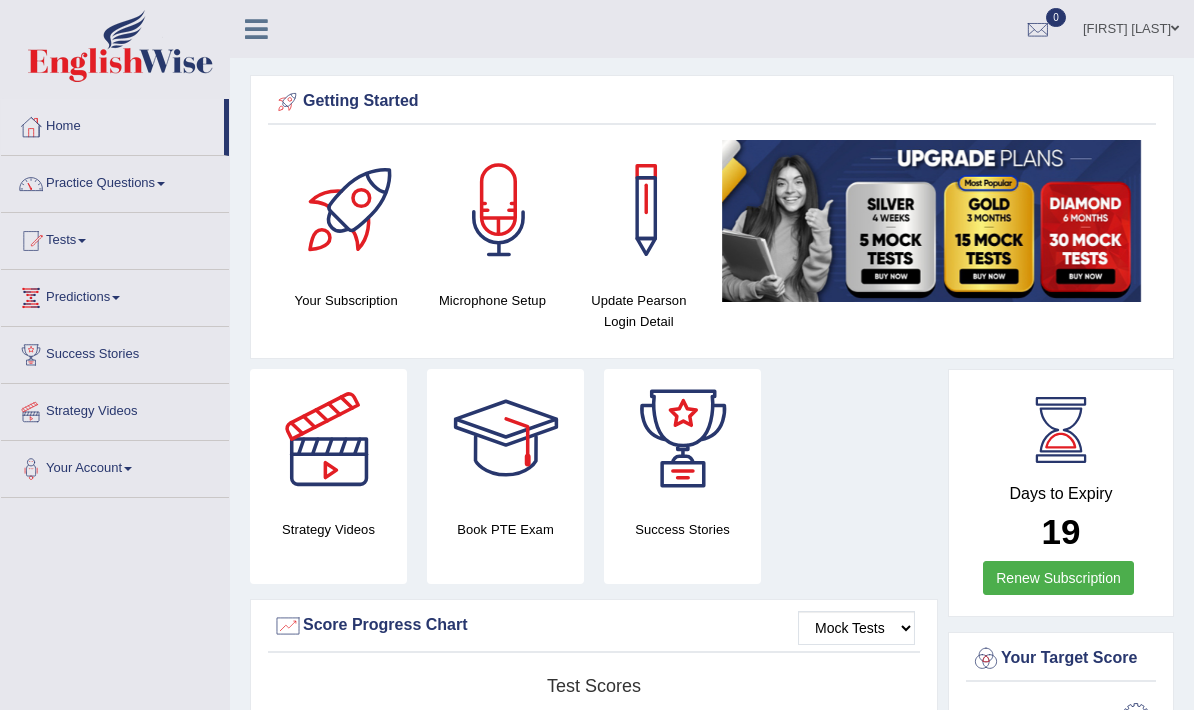 click on "Practice Questions" at bounding box center (115, 181) 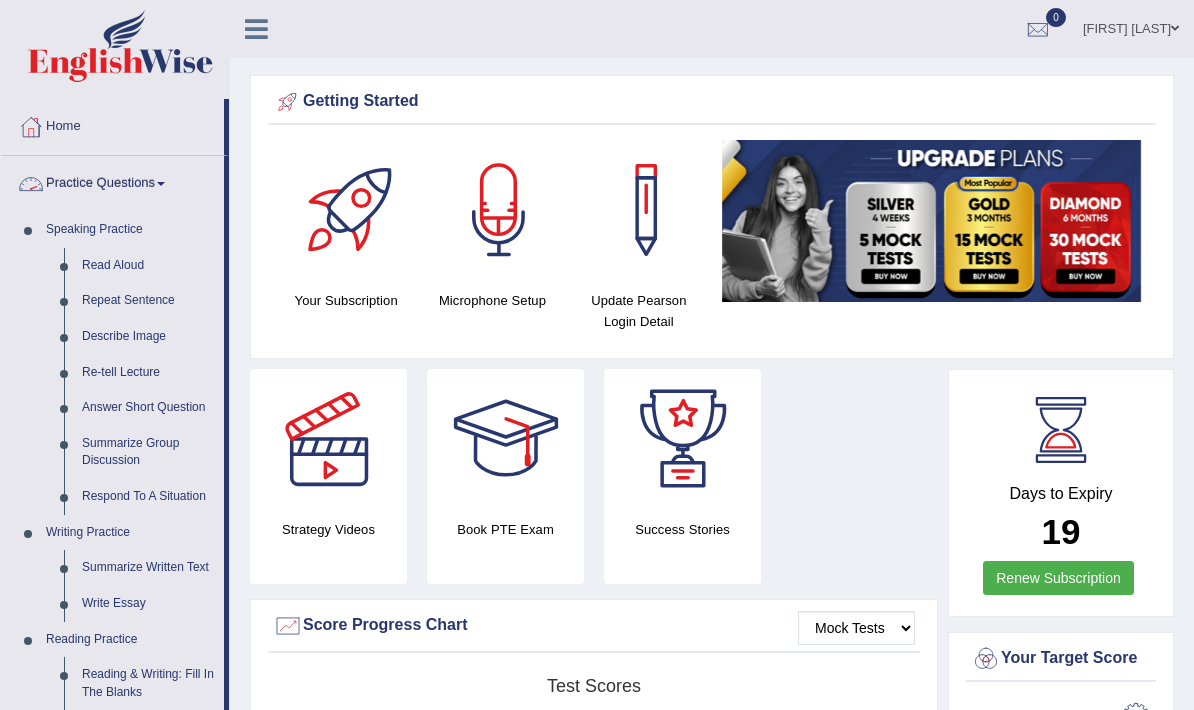click at bounding box center (597, 355) 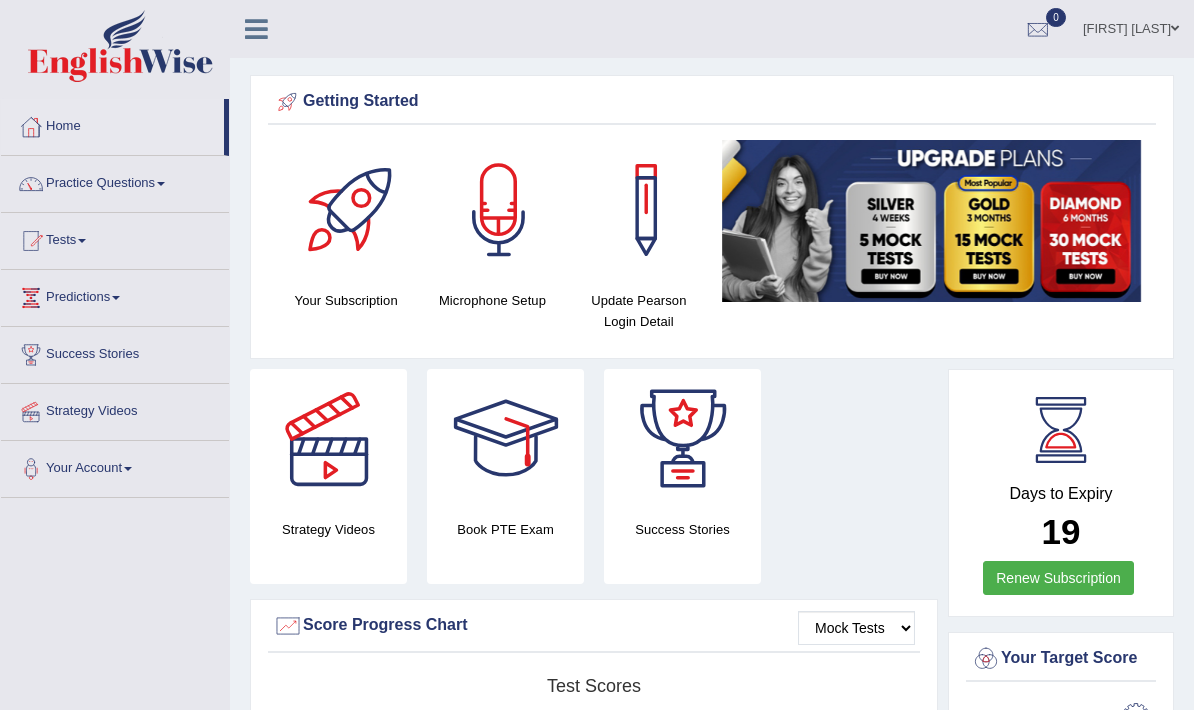 click on "Practice Questions" at bounding box center (115, 181) 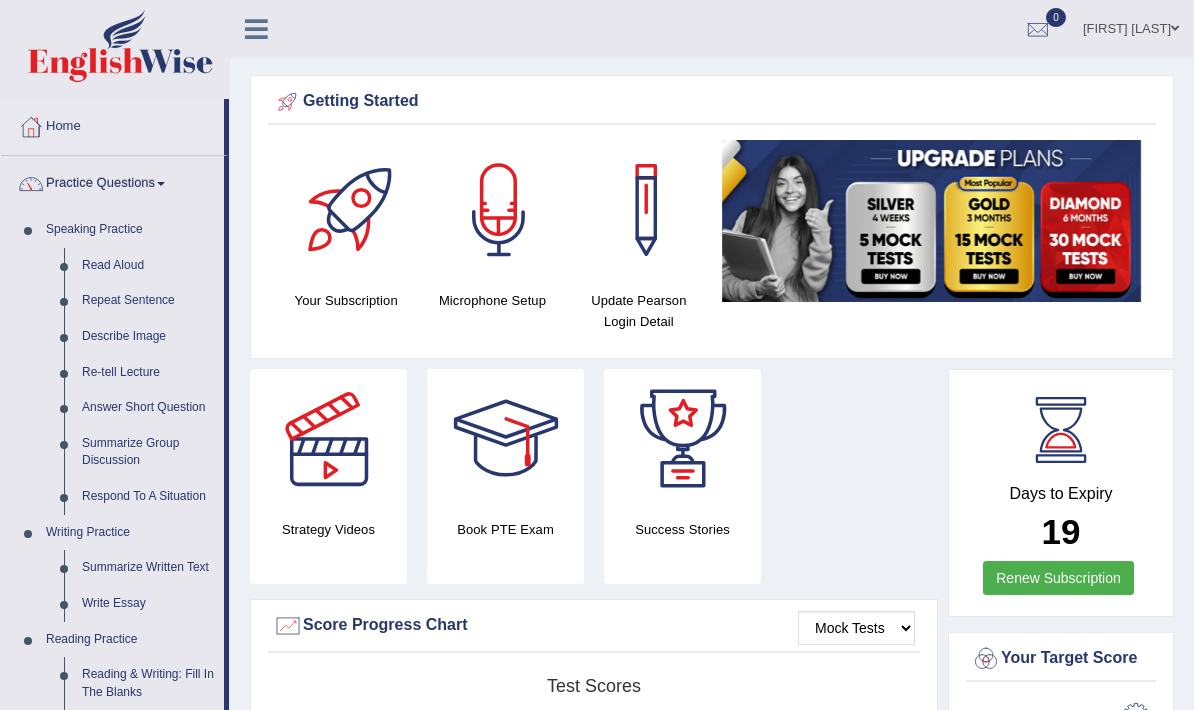 click at bounding box center [597, 355] 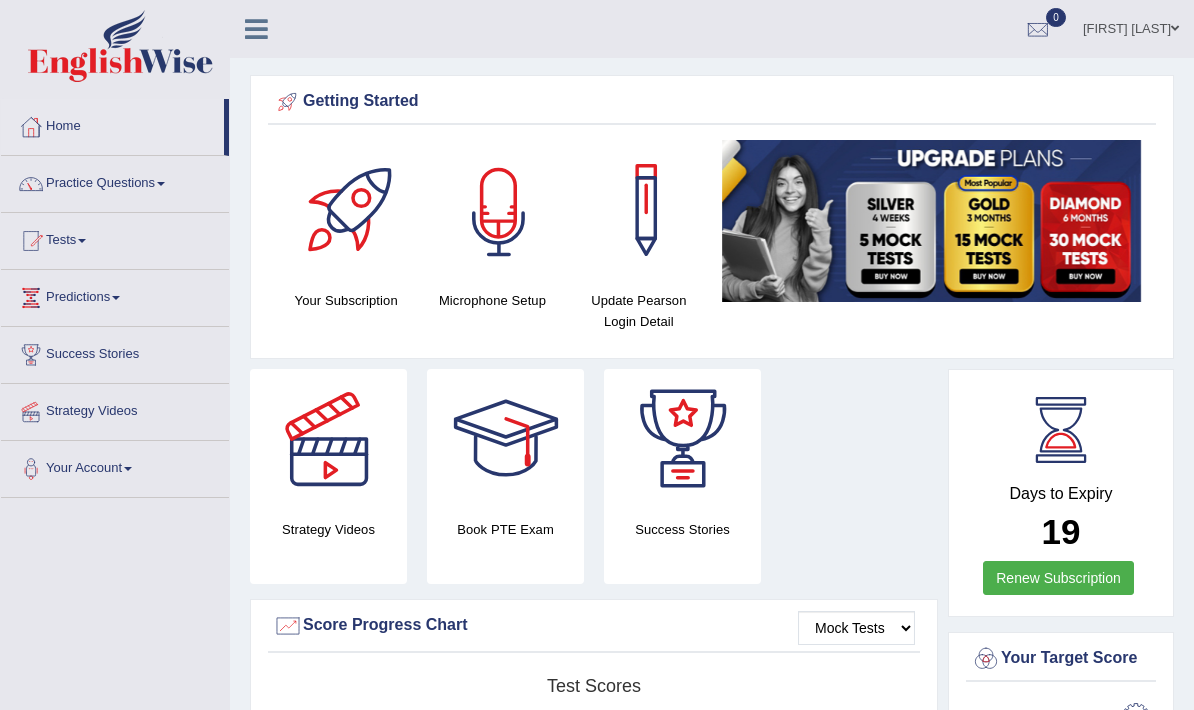 click at bounding box center (499, 210) 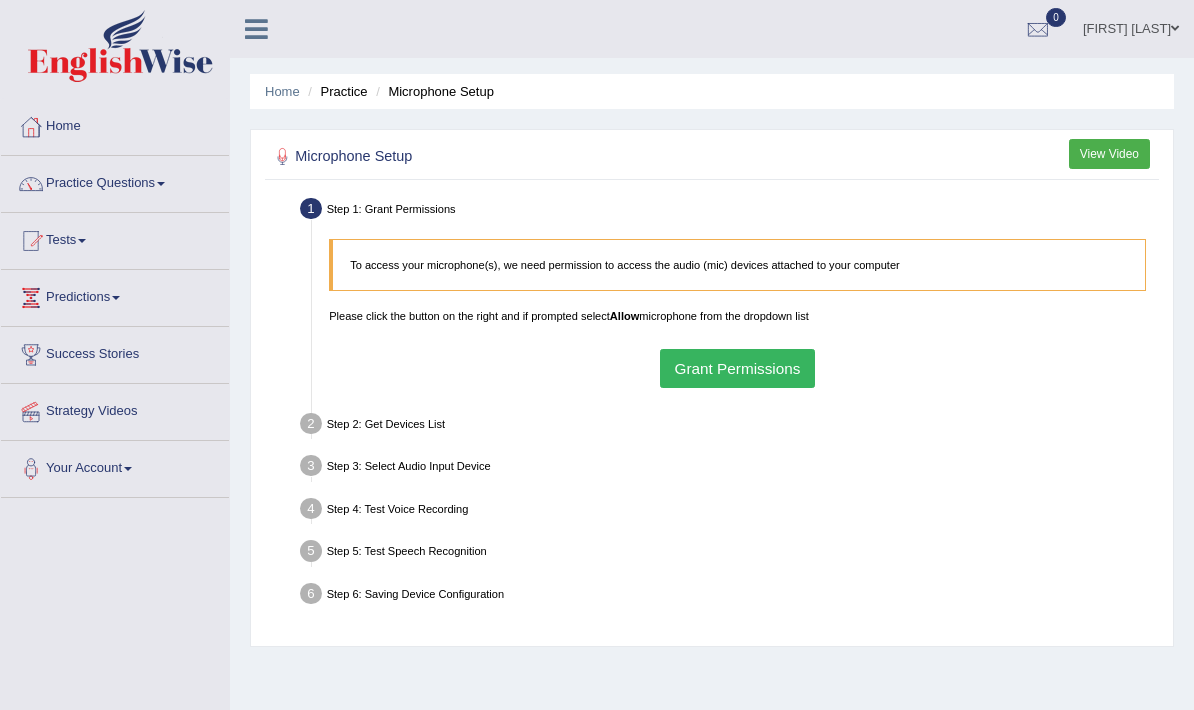 scroll, scrollTop: 0, scrollLeft: 0, axis: both 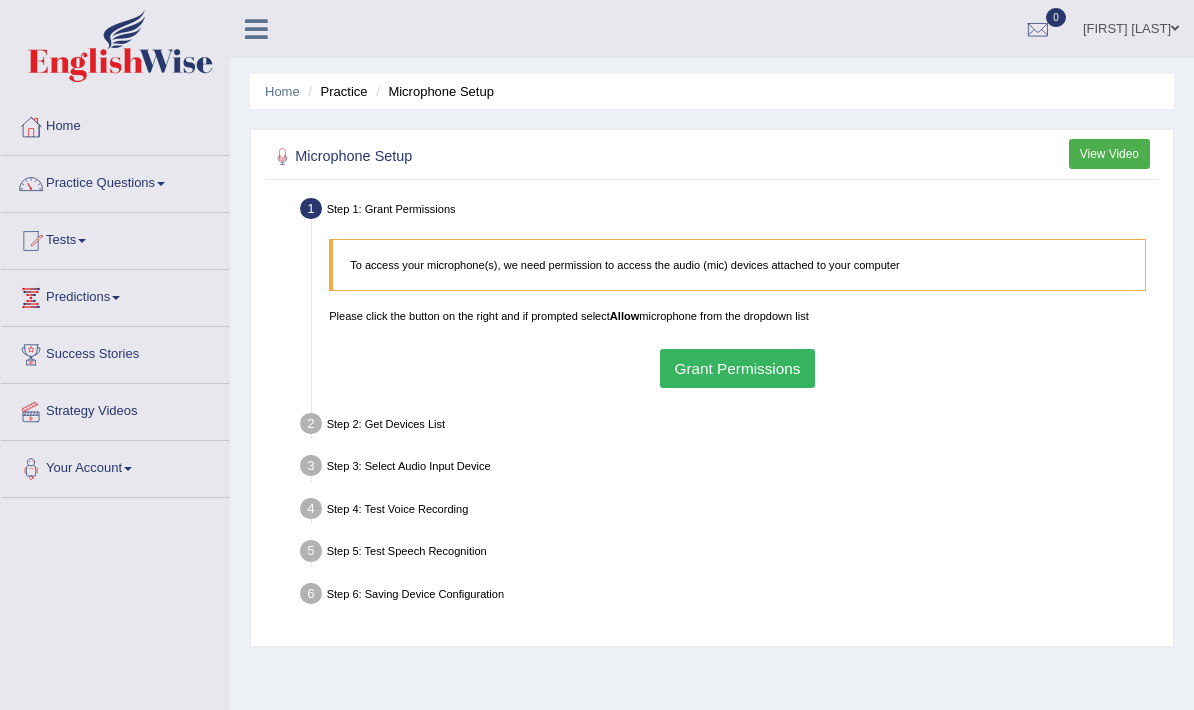 click on "Grant Permissions" at bounding box center [737, 368] 